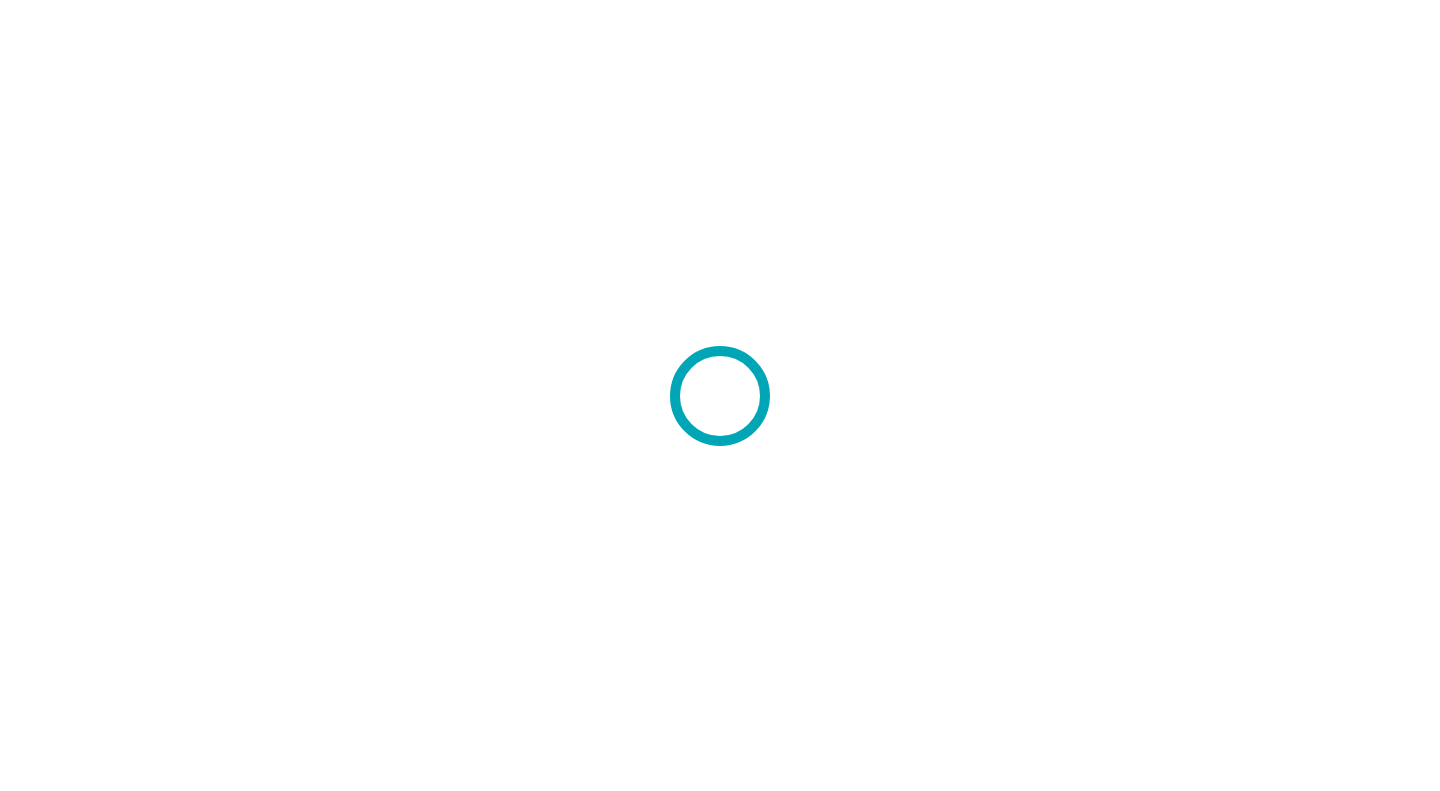 scroll, scrollTop: 0, scrollLeft: 0, axis: both 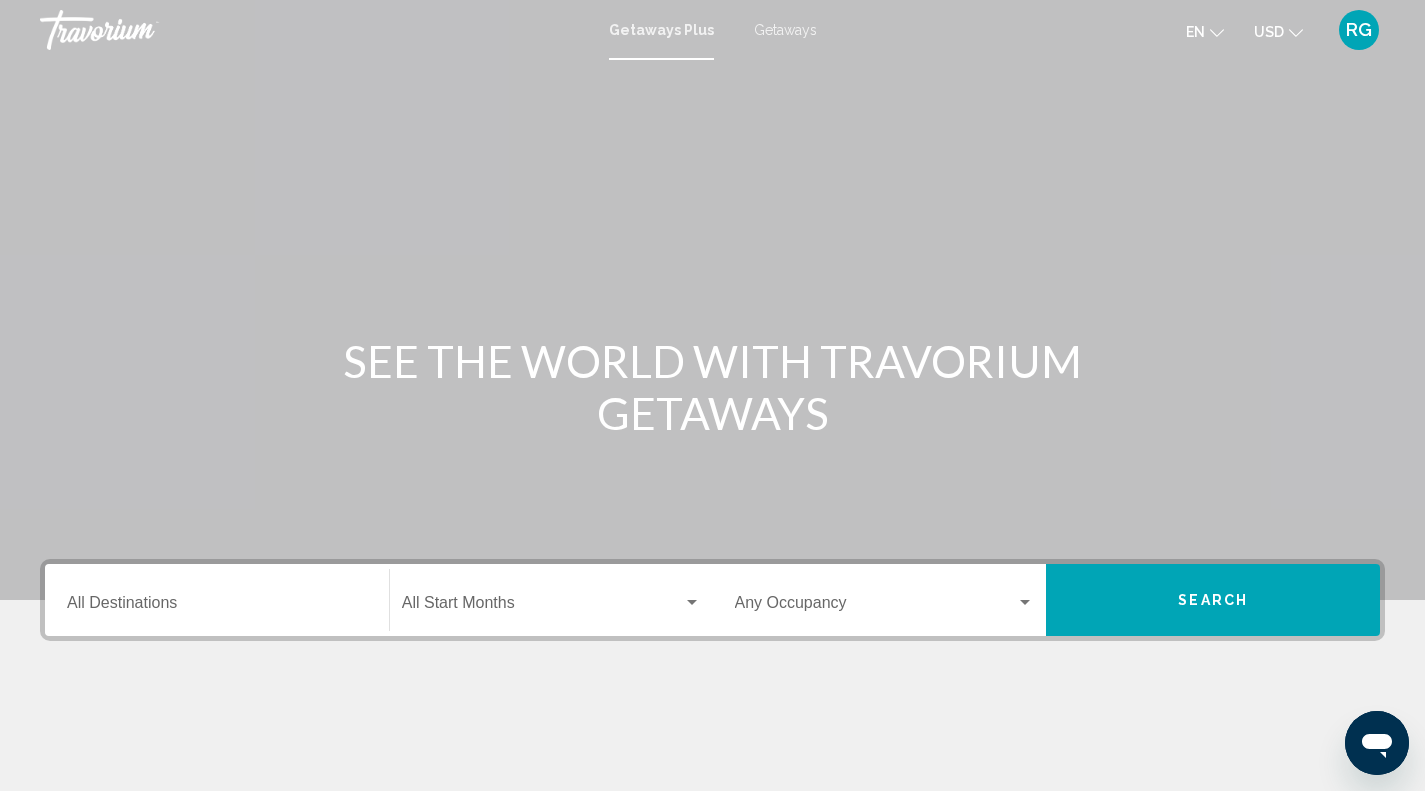 click on "Getaways" at bounding box center (785, 30) 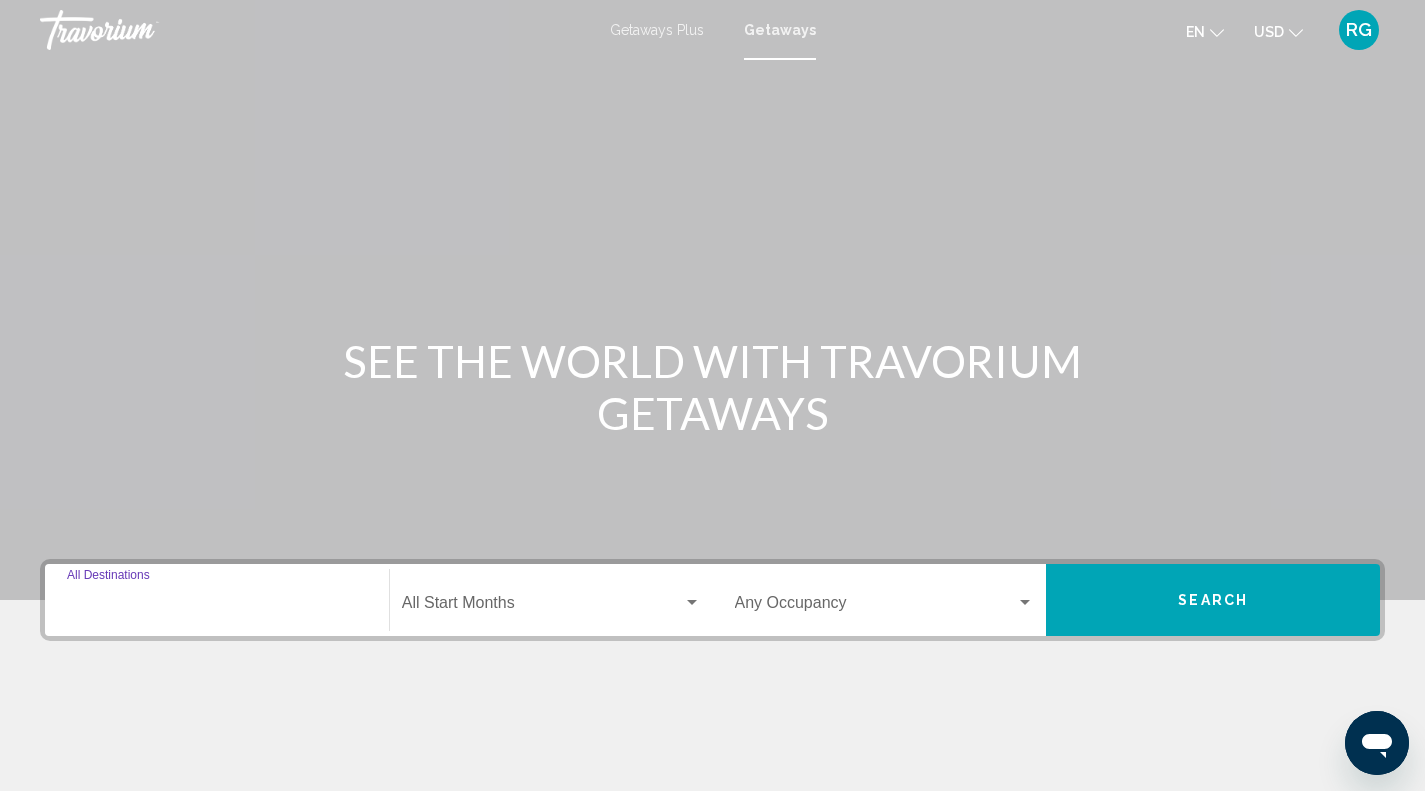 click on "Destination All Destinations" at bounding box center (217, 607) 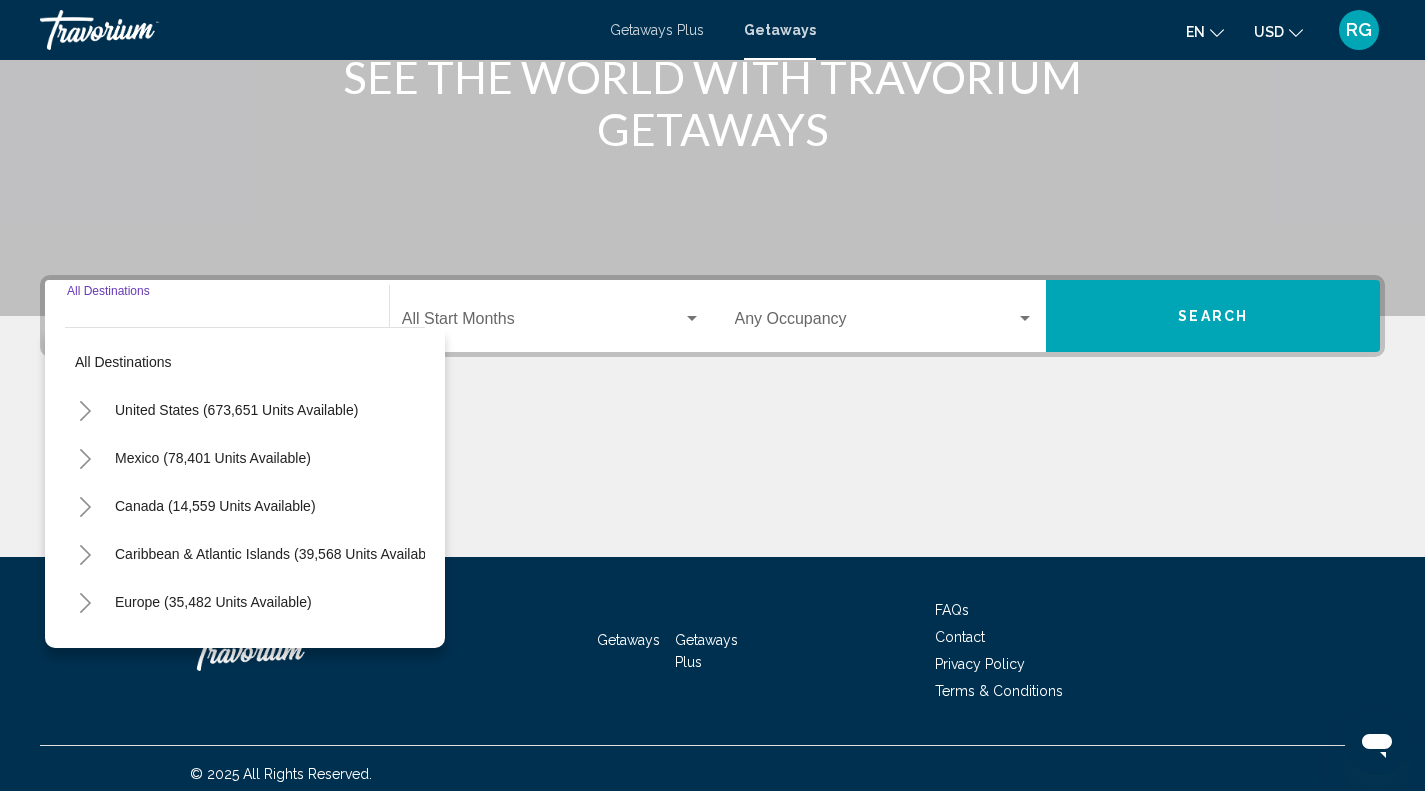 scroll, scrollTop: 295, scrollLeft: 0, axis: vertical 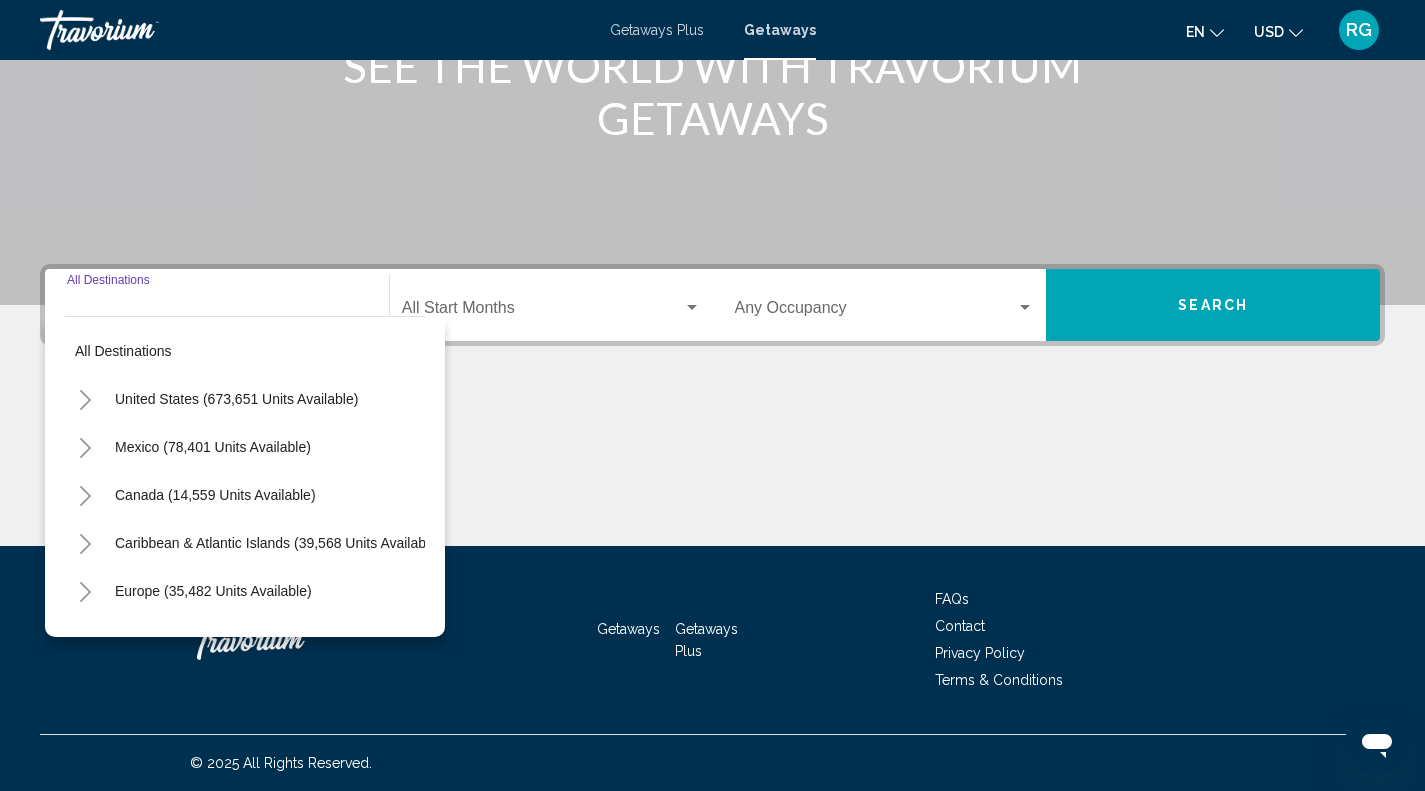 click 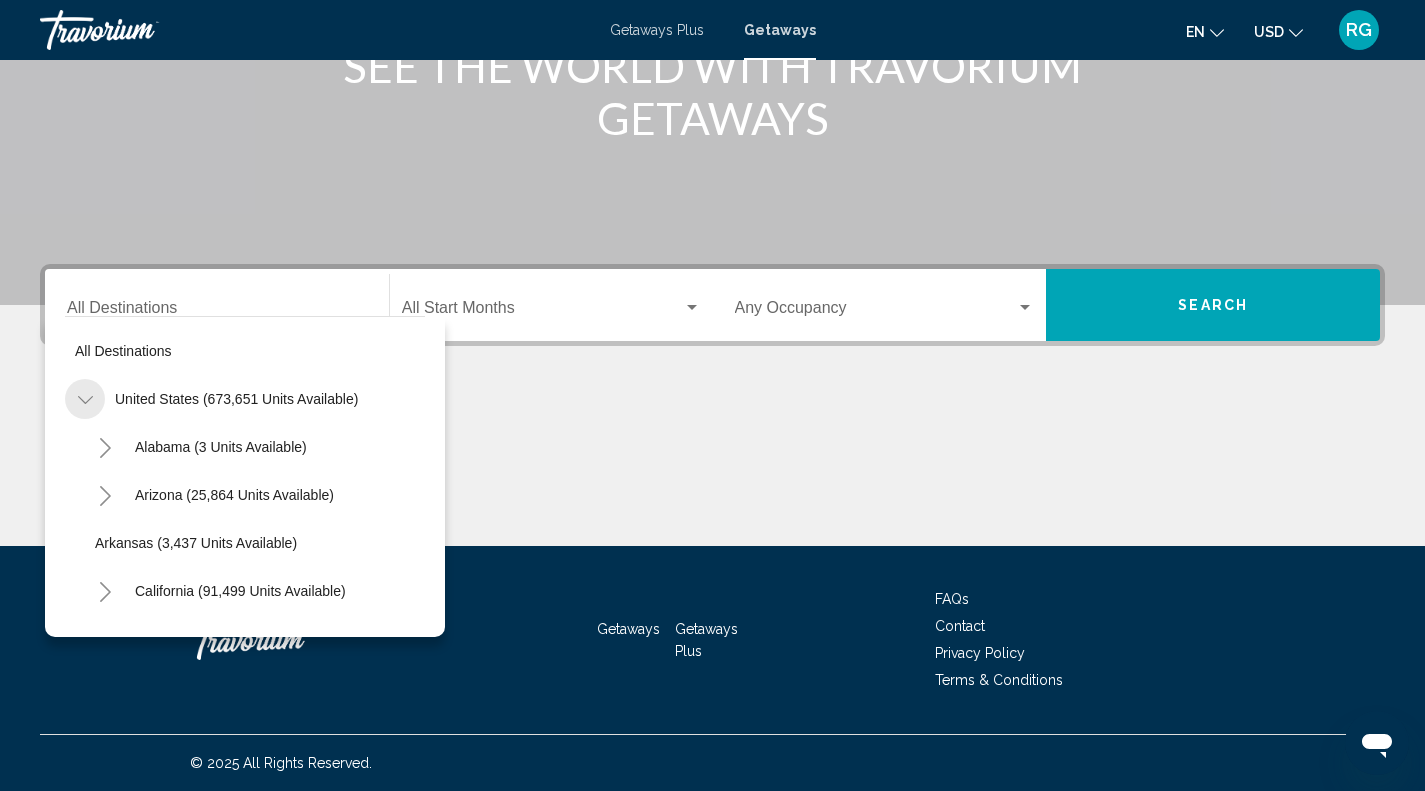 click 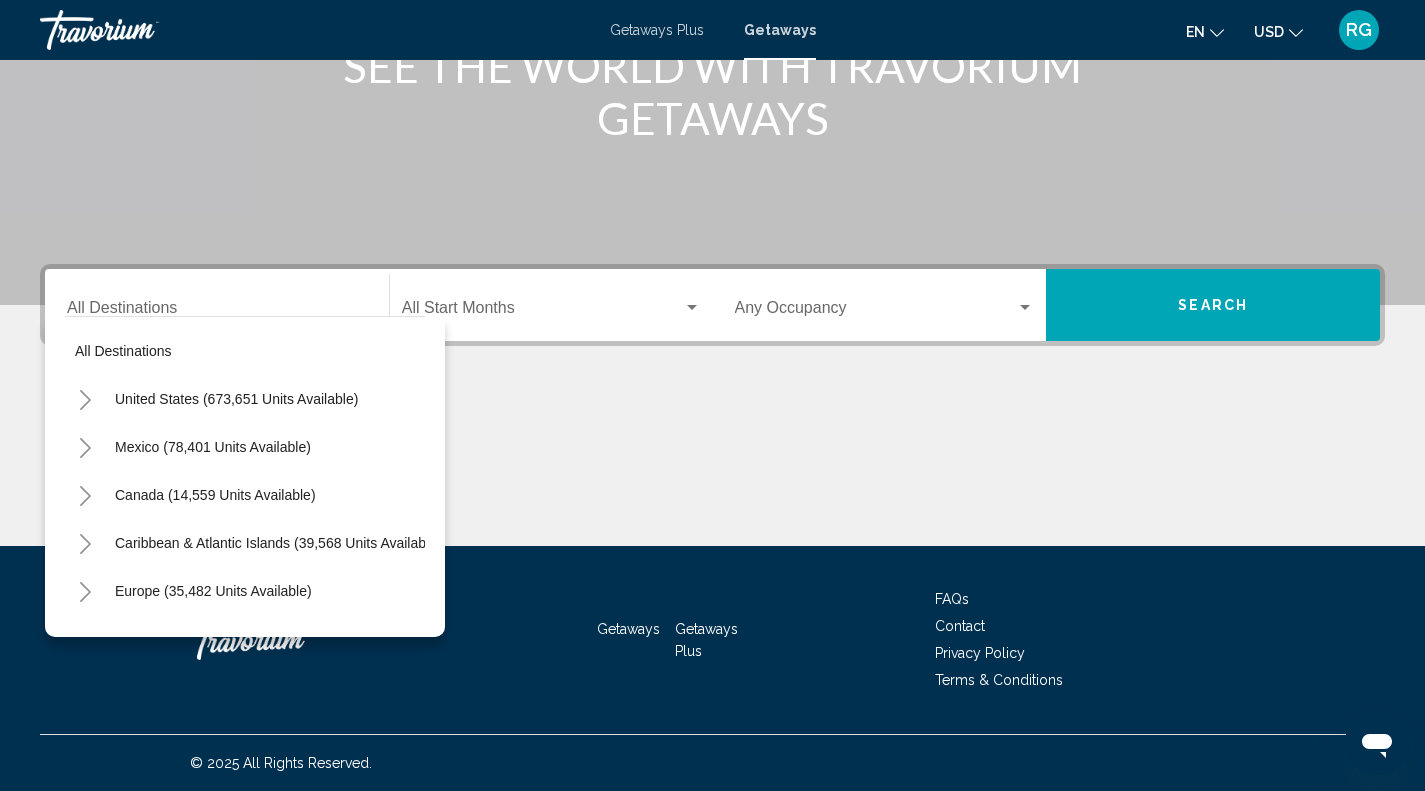 type 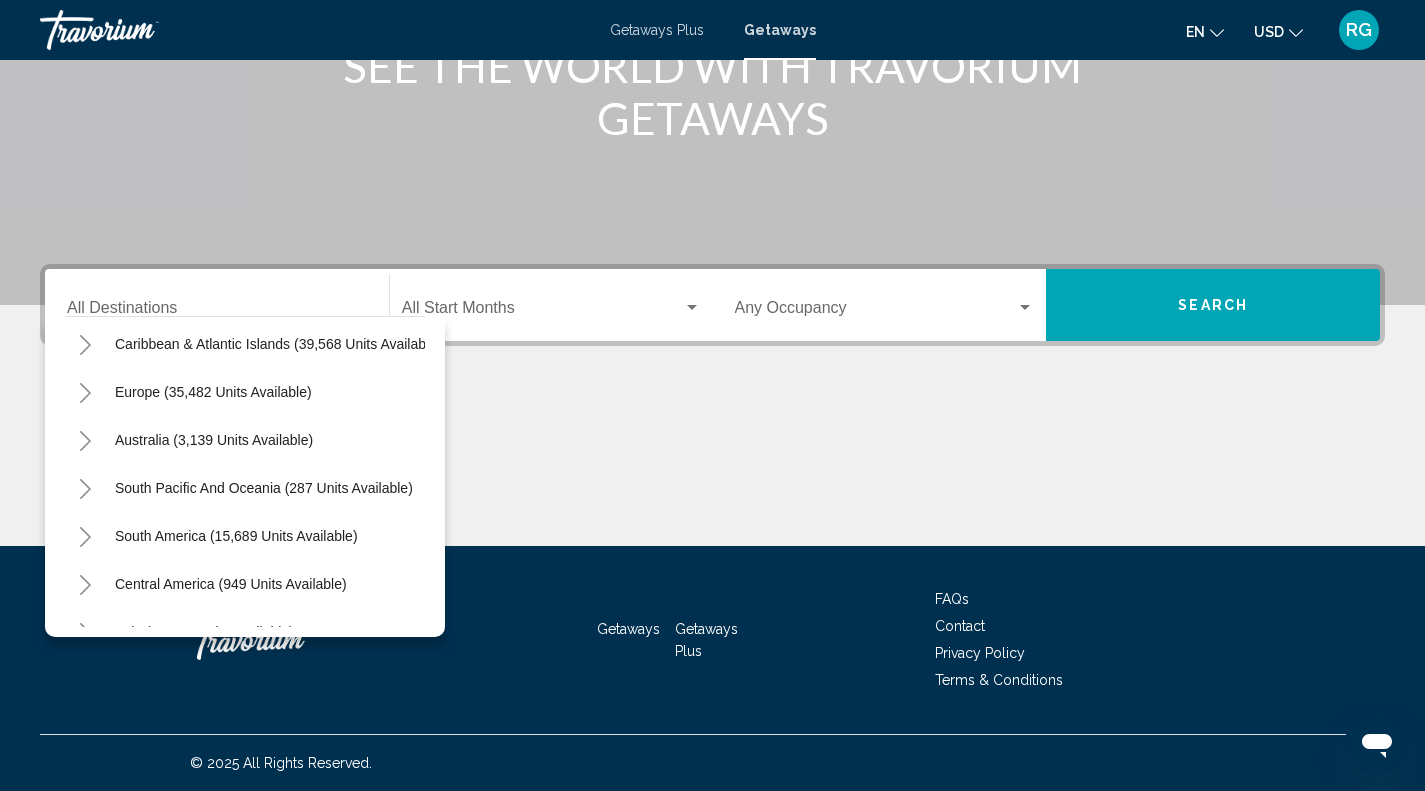 scroll, scrollTop: 63, scrollLeft: 0, axis: vertical 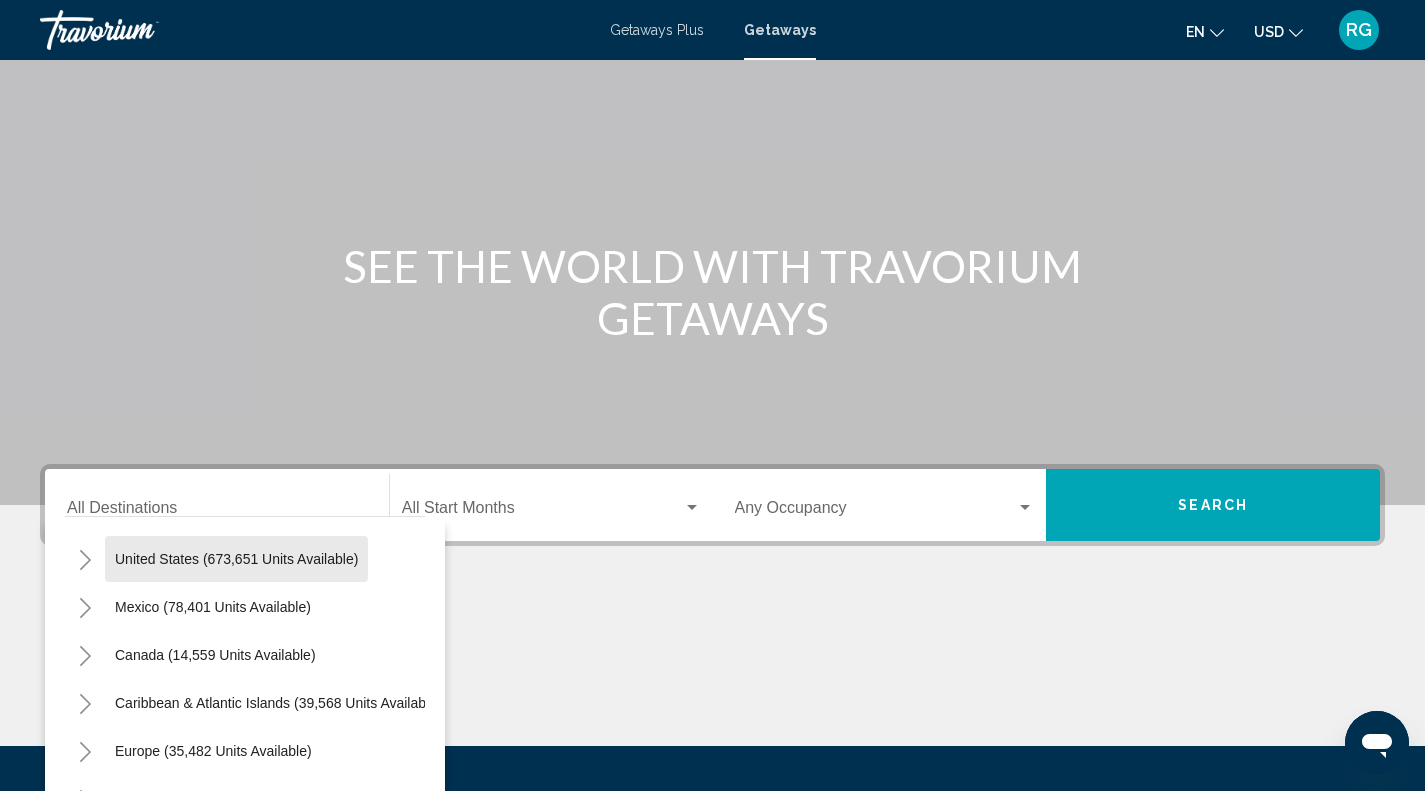 click on "United States (673,651 units available)" 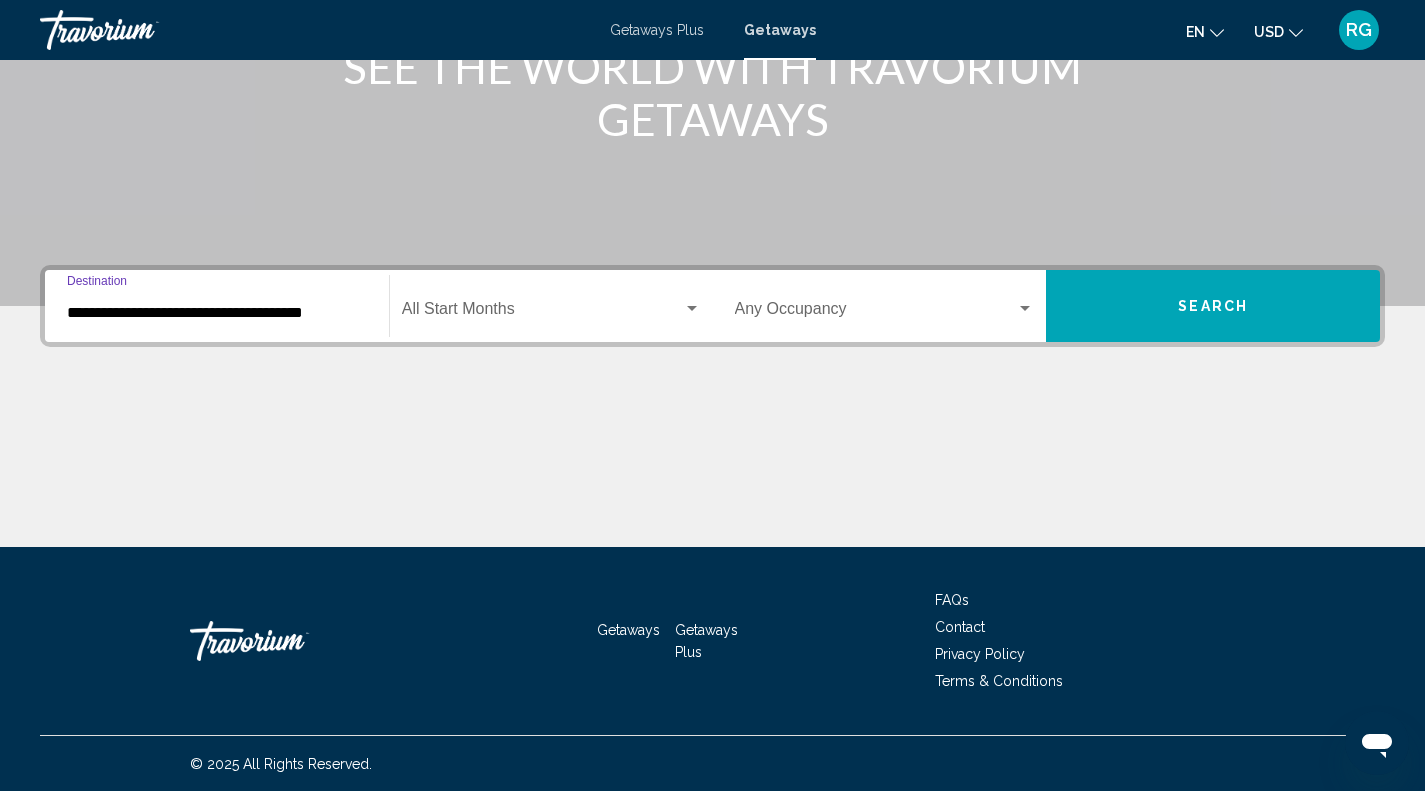 scroll, scrollTop: 295, scrollLeft: 0, axis: vertical 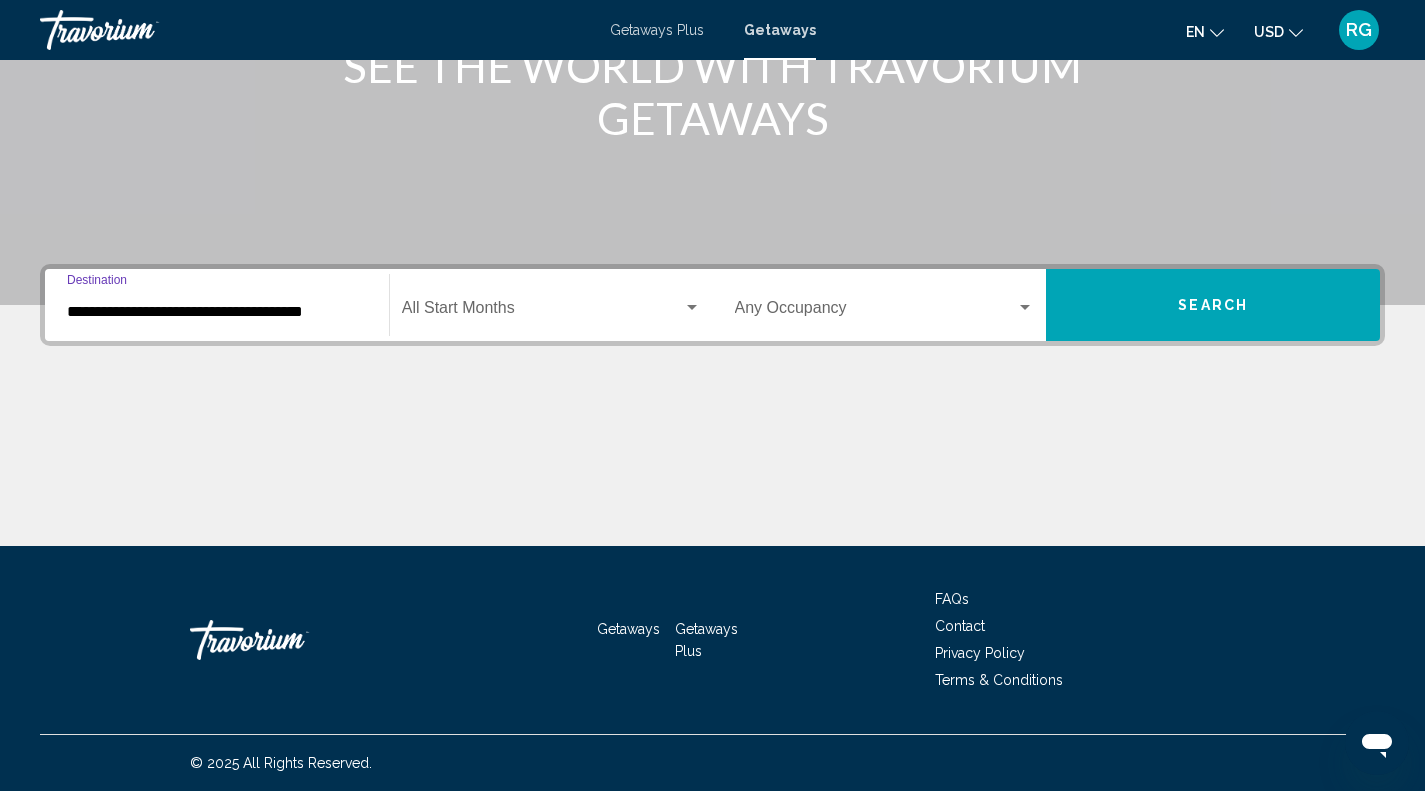 click on "**********" at bounding box center (217, 312) 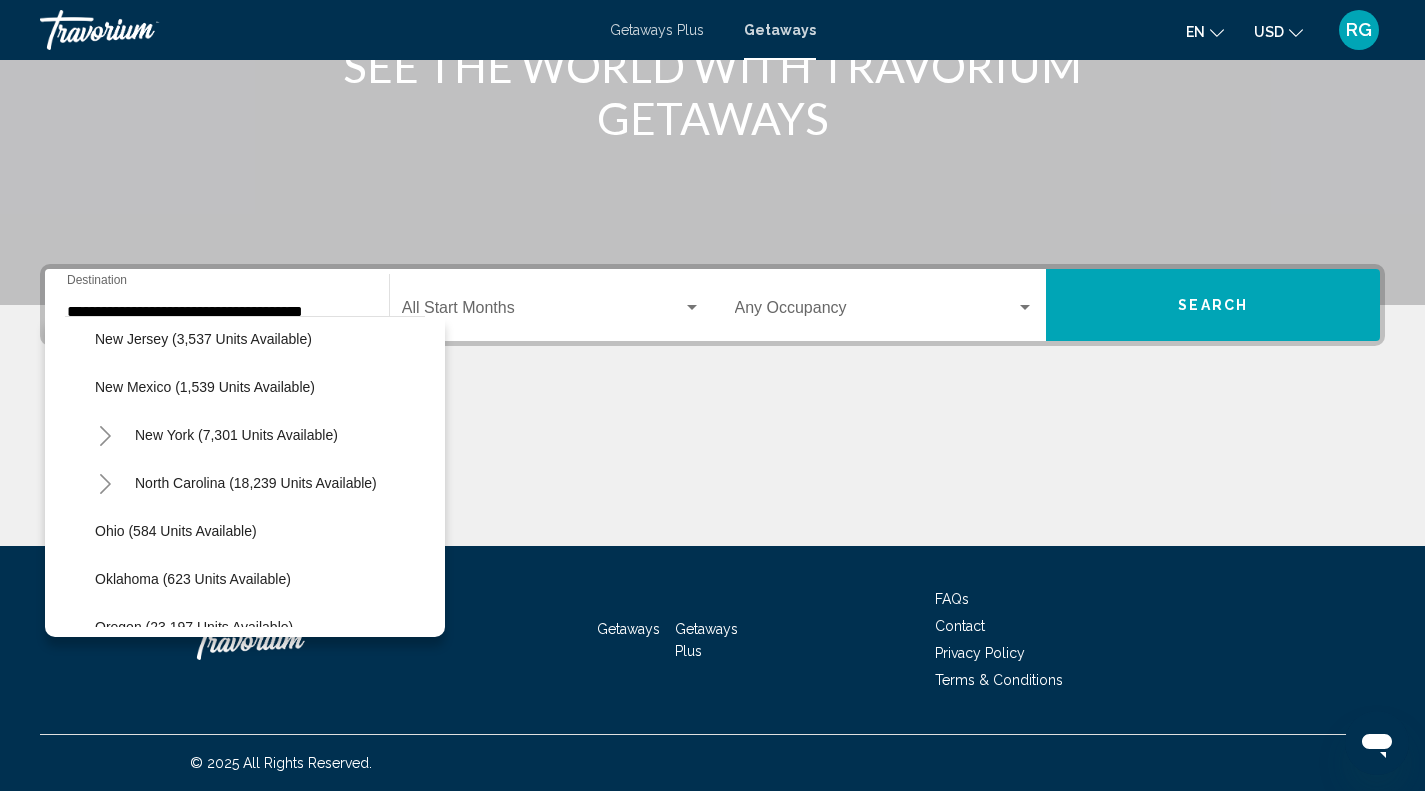 scroll, scrollTop: 1373, scrollLeft: 0, axis: vertical 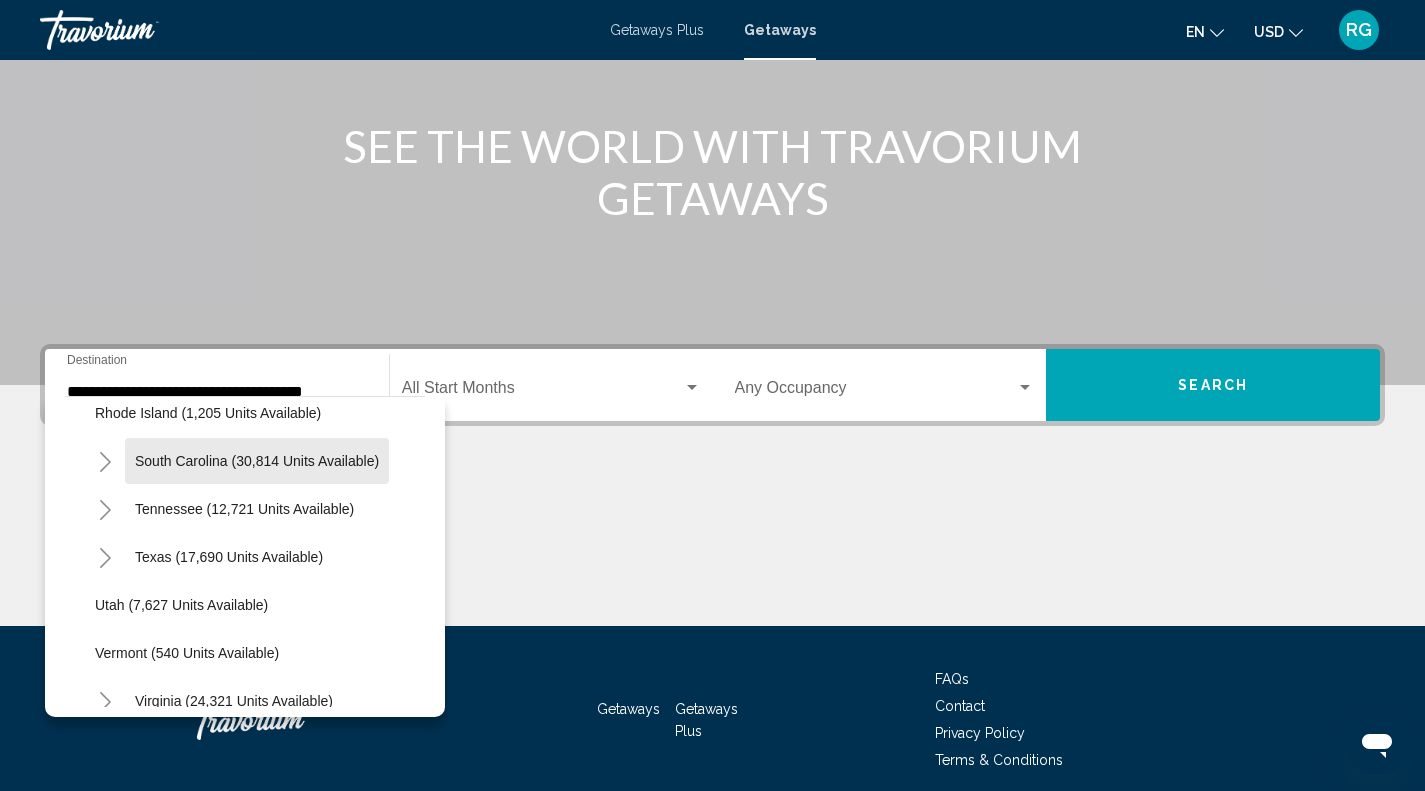 click on "South Carolina (30,814 units available)" 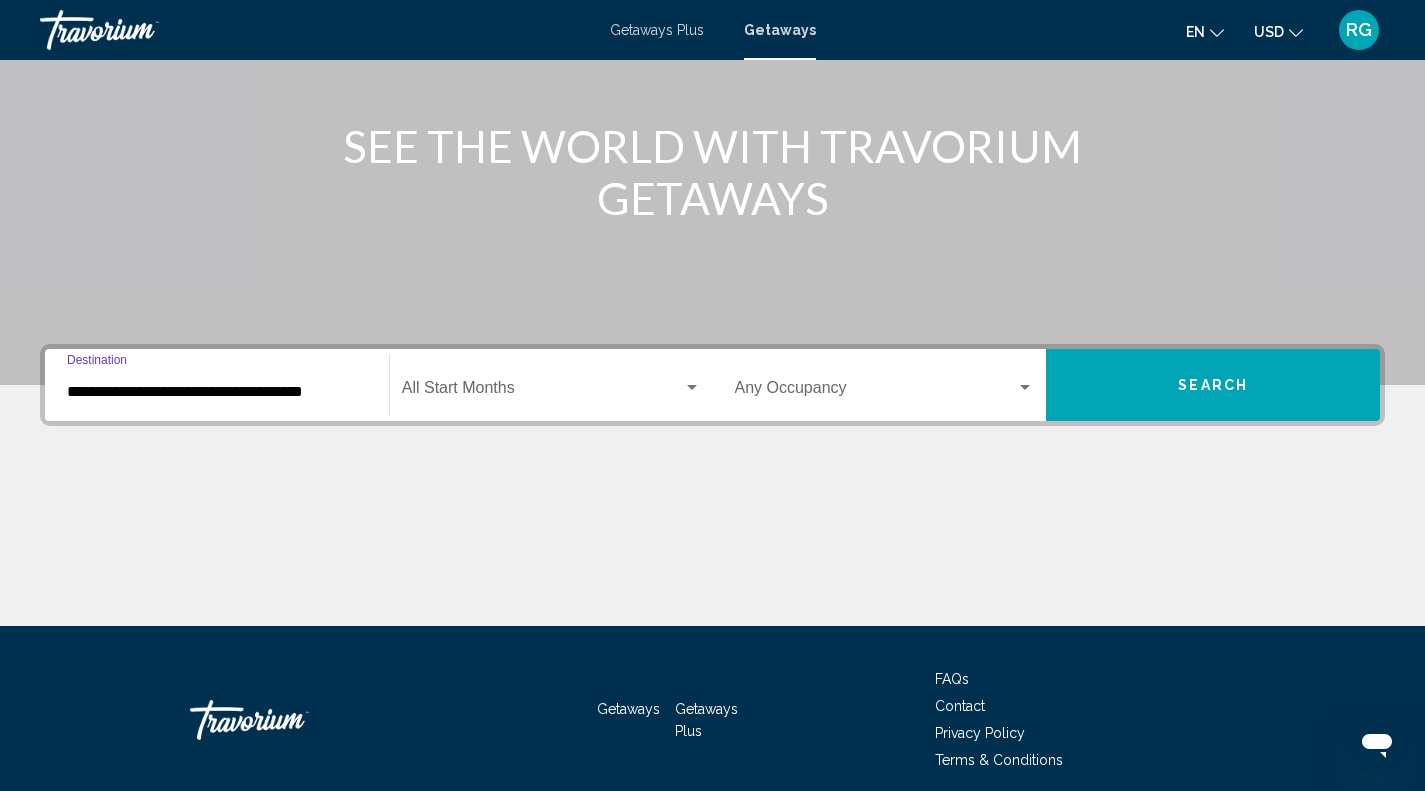 scroll, scrollTop: 295, scrollLeft: 0, axis: vertical 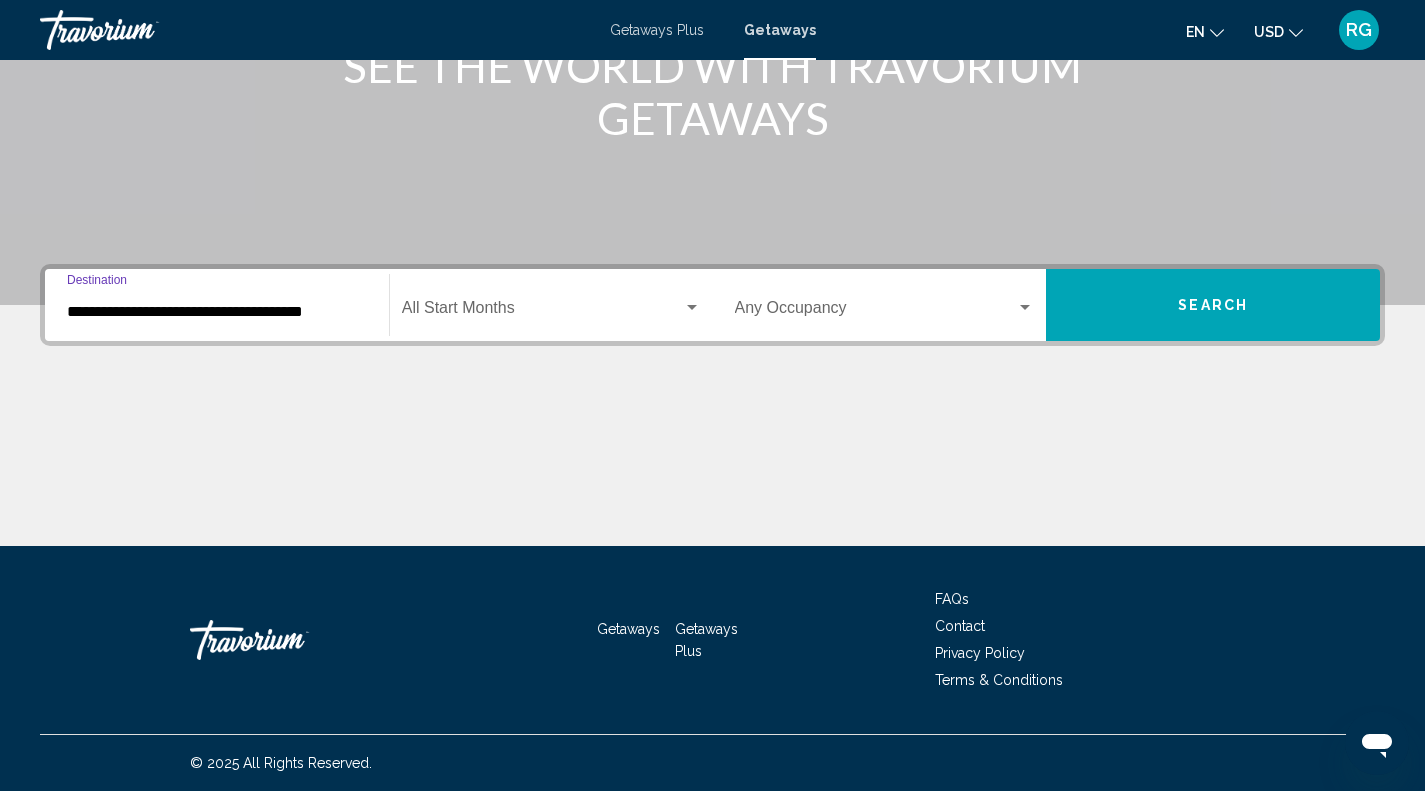 click at bounding box center [692, 307] 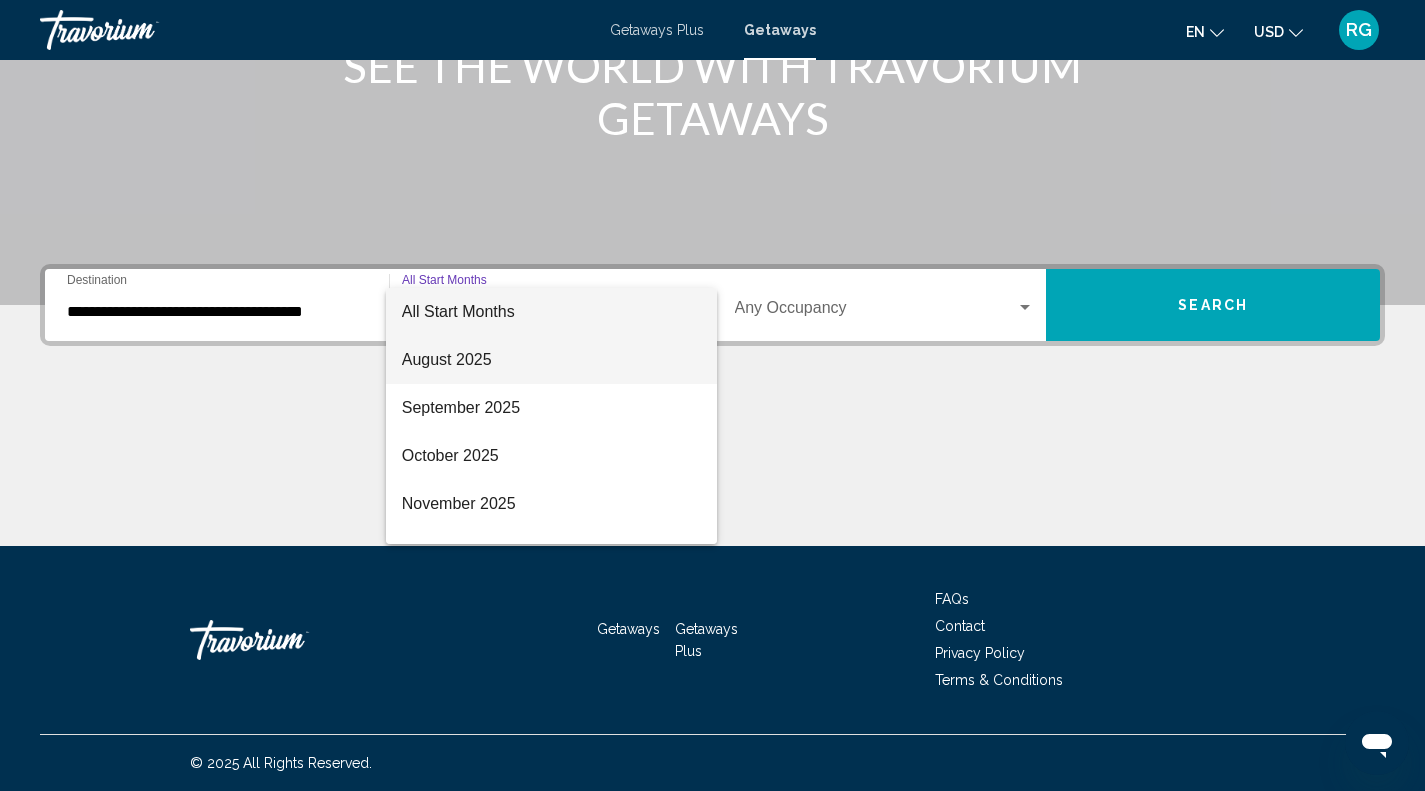 click on "August 2025" at bounding box center [551, 360] 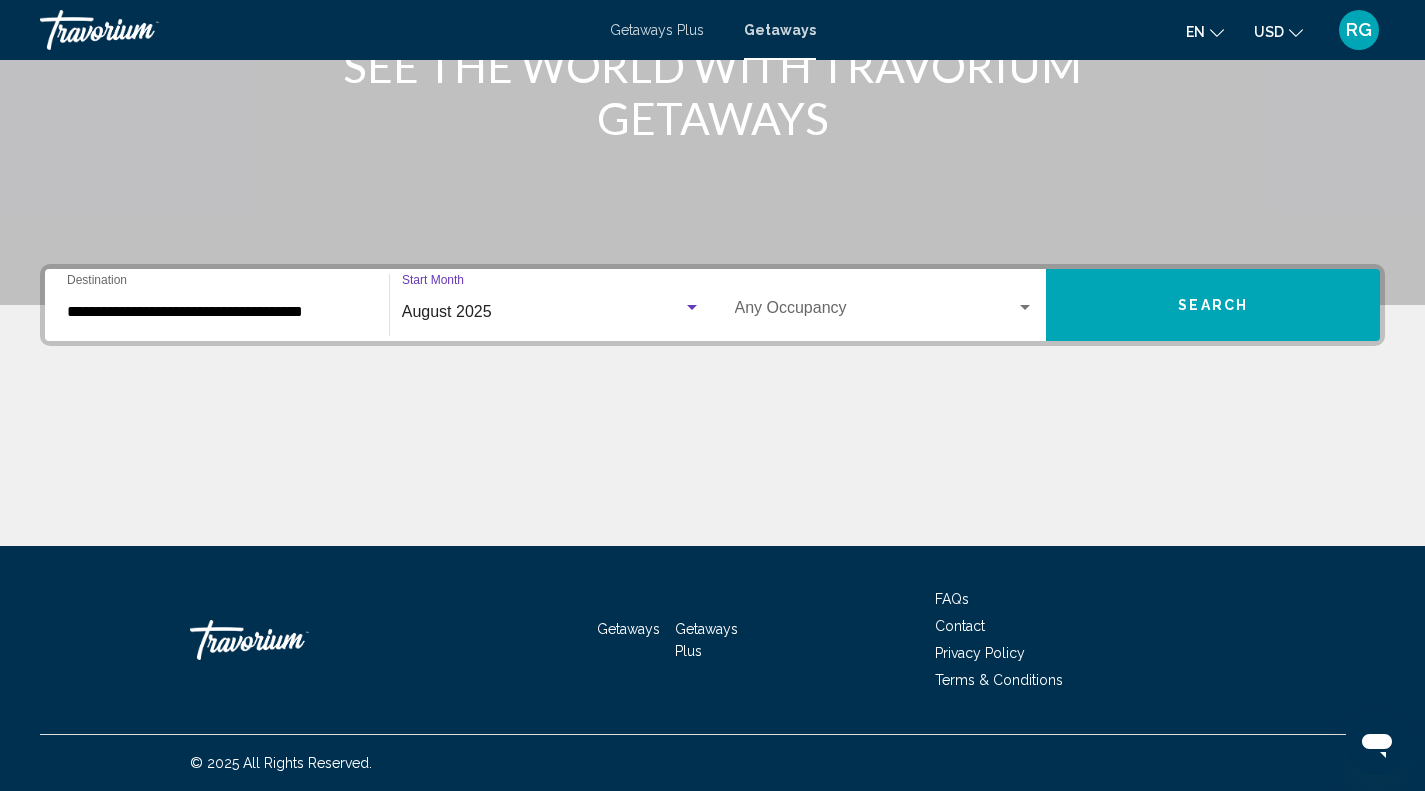 click at bounding box center (1025, 307) 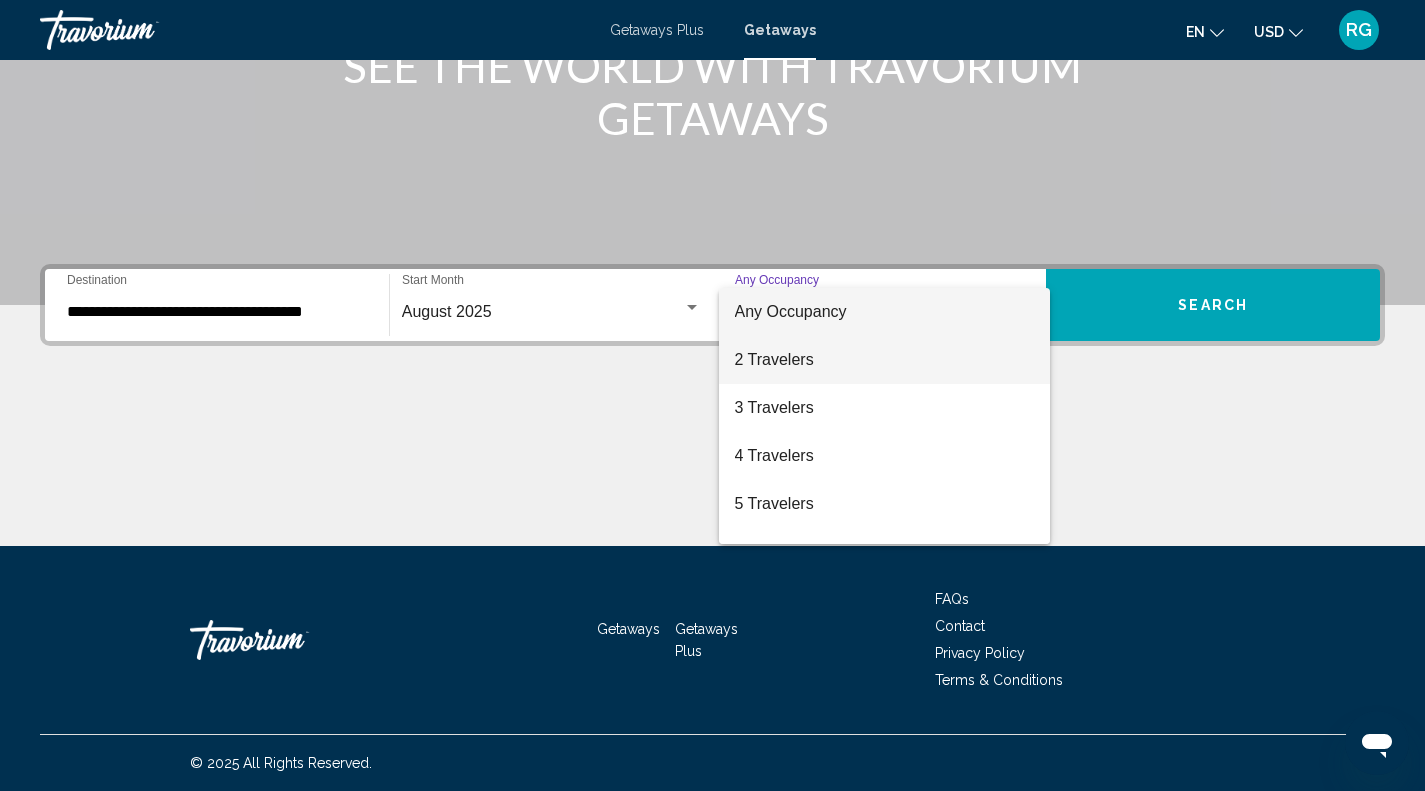 click on "2 Travelers" at bounding box center (885, 360) 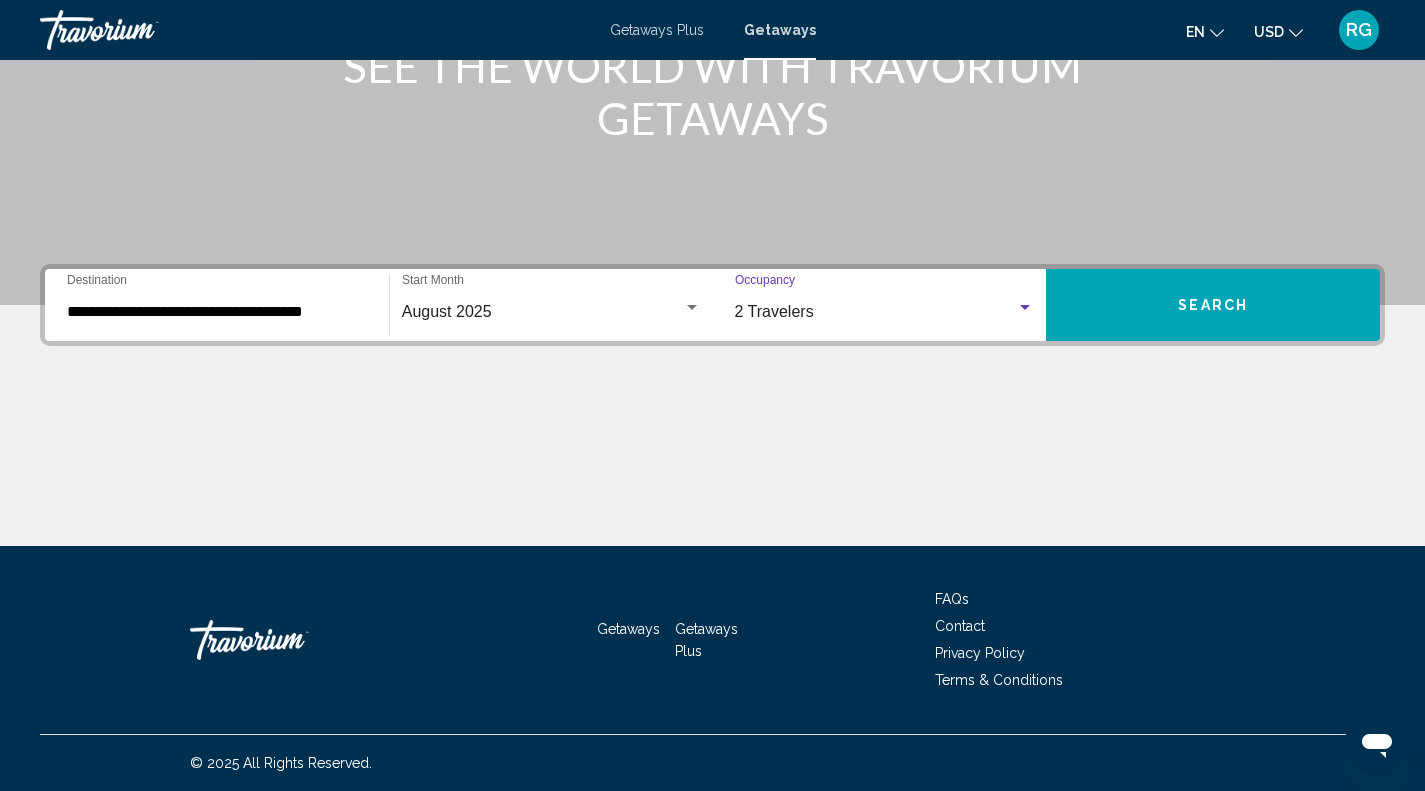 click on "Search" at bounding box center [1213, 305] 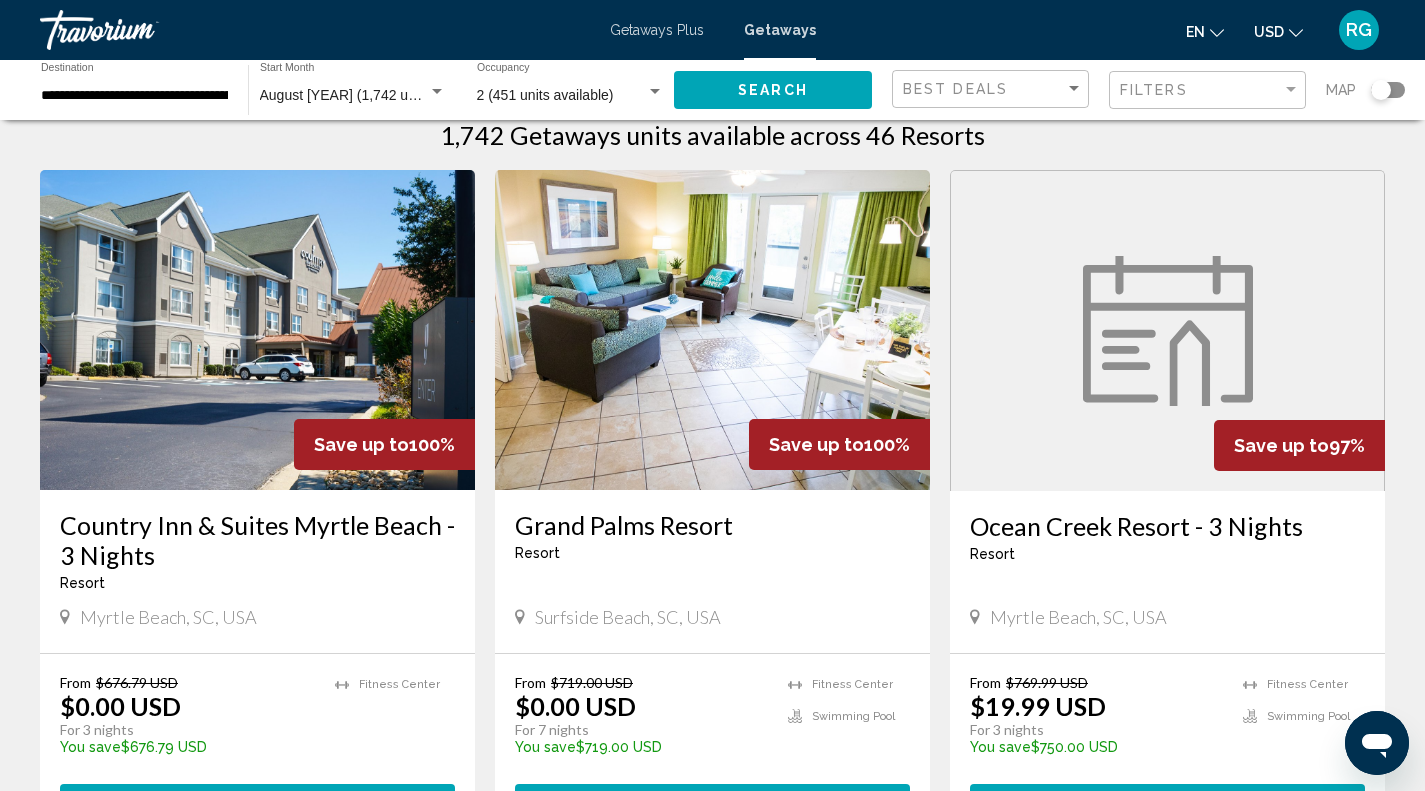 scroll, scrollTop: 80, scrollLeft: 0, axis: vertical 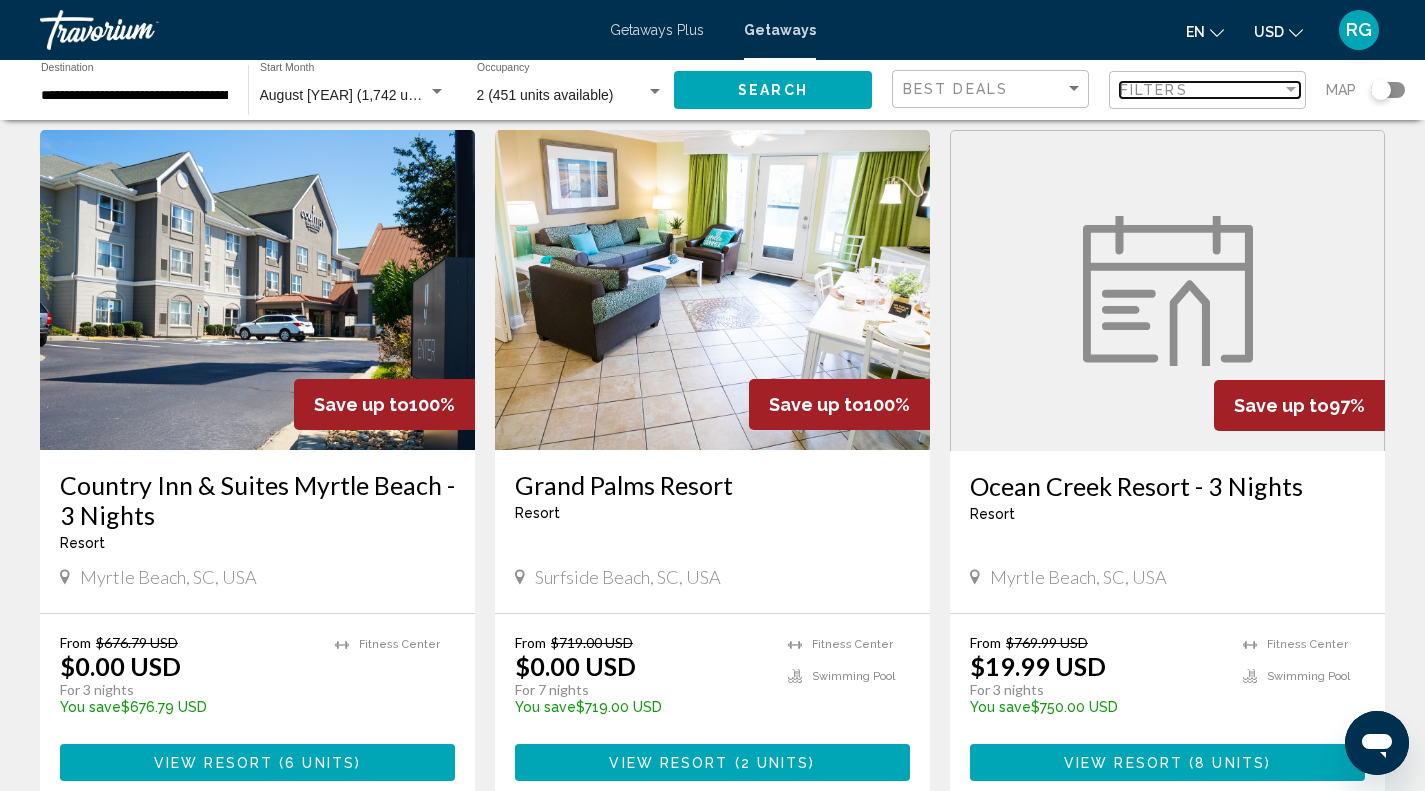 click at bounding box center (1291, 90) 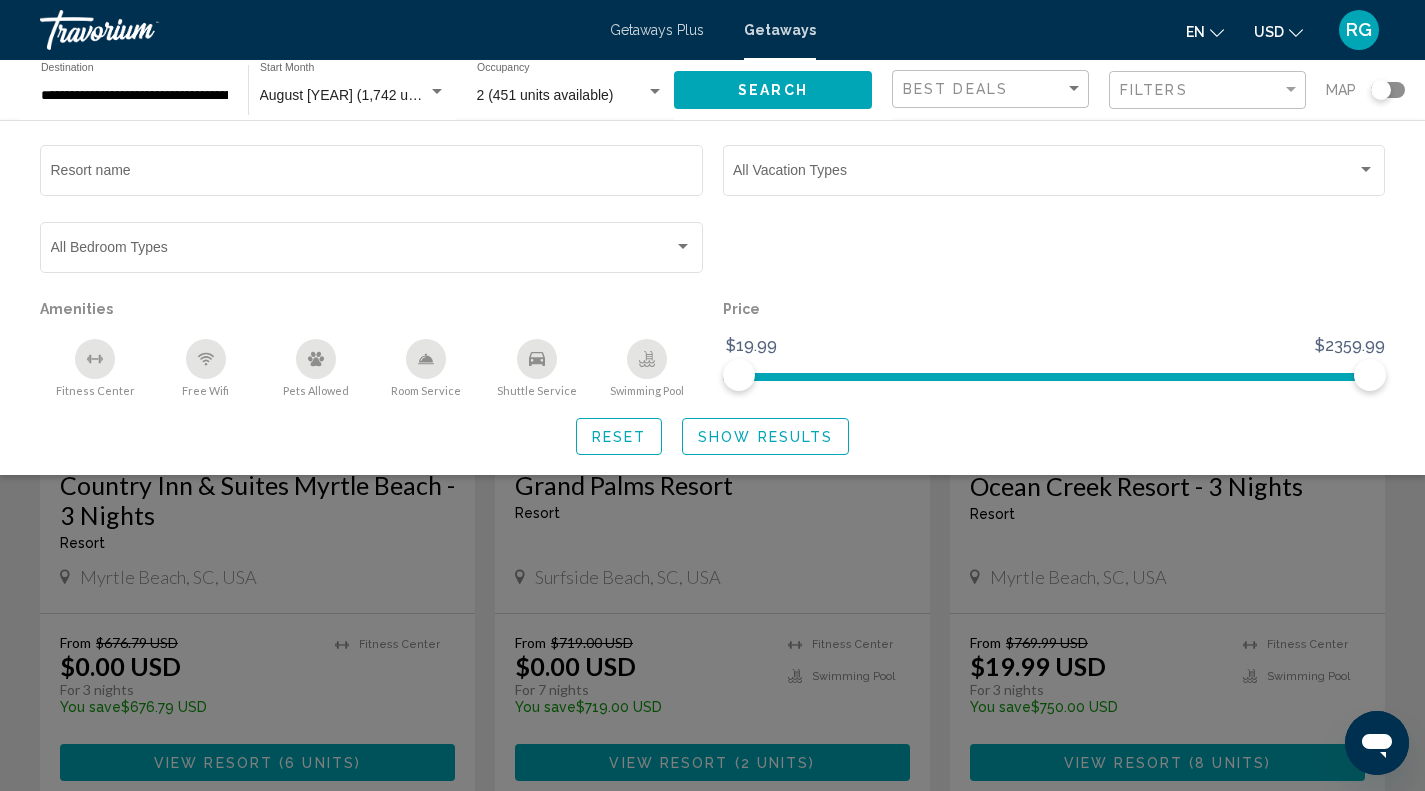 click on "Resort name" at bounding box center (372, 174) 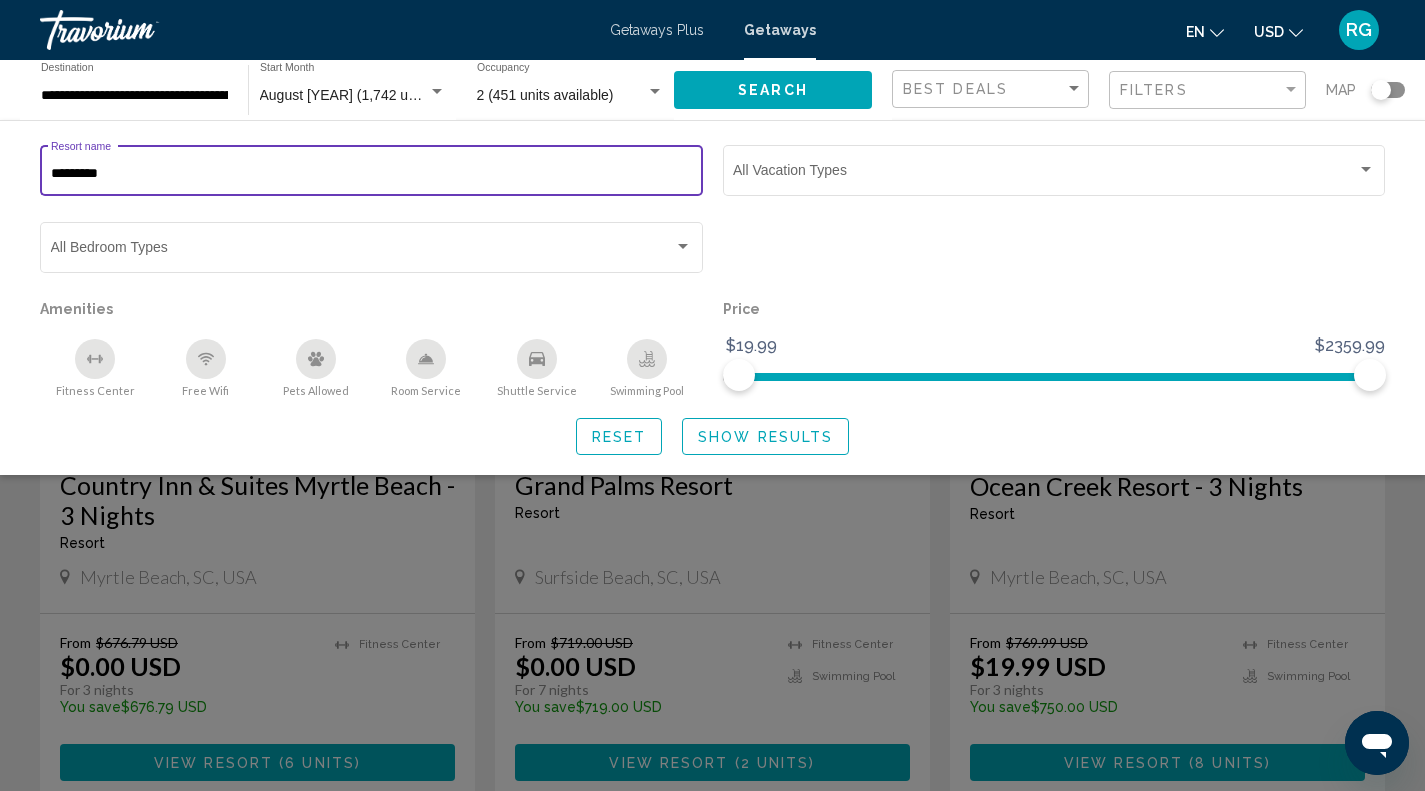 type on "*********" 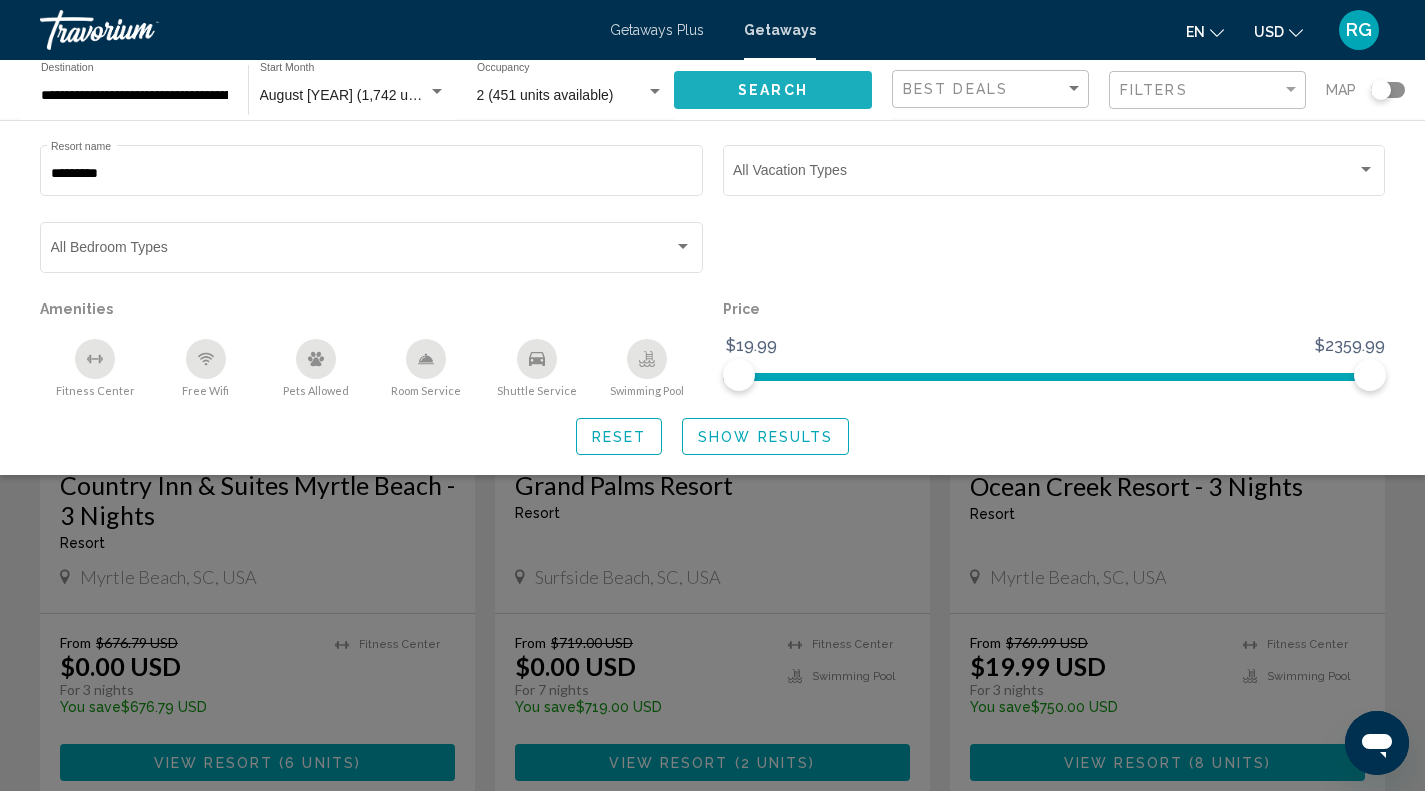 click on "Search" 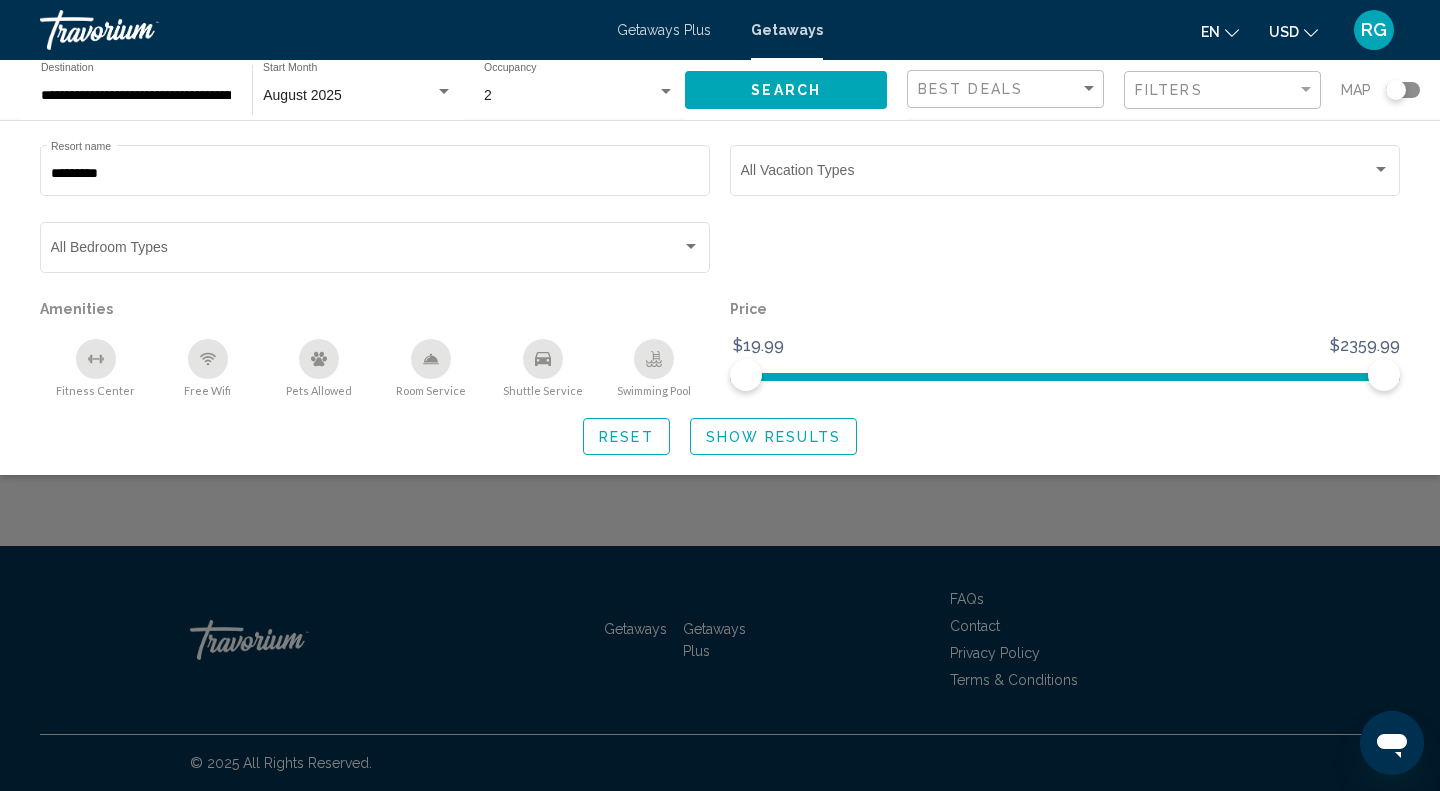 click on "Show Results" 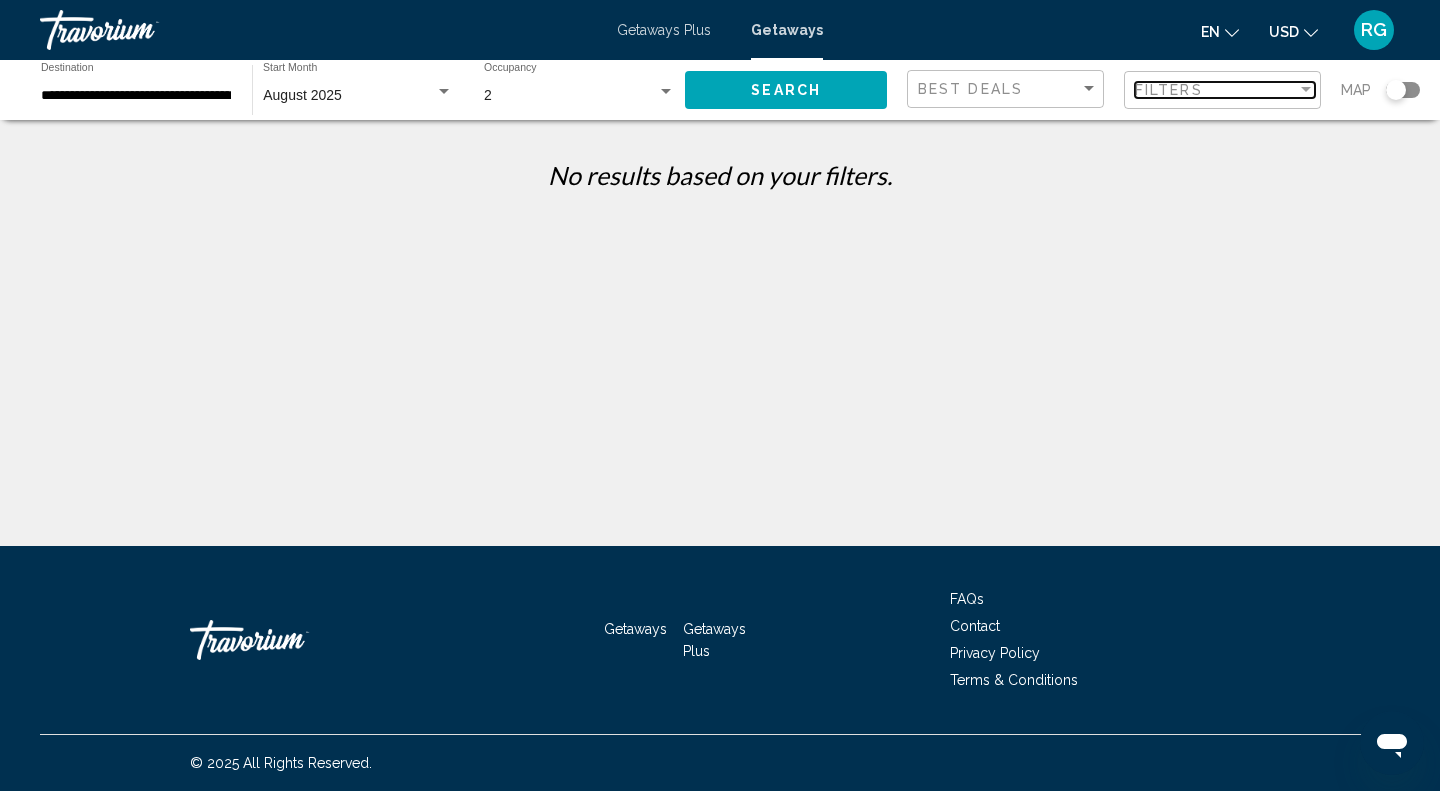 click on "Filters" at bounding box center [1169, 90] 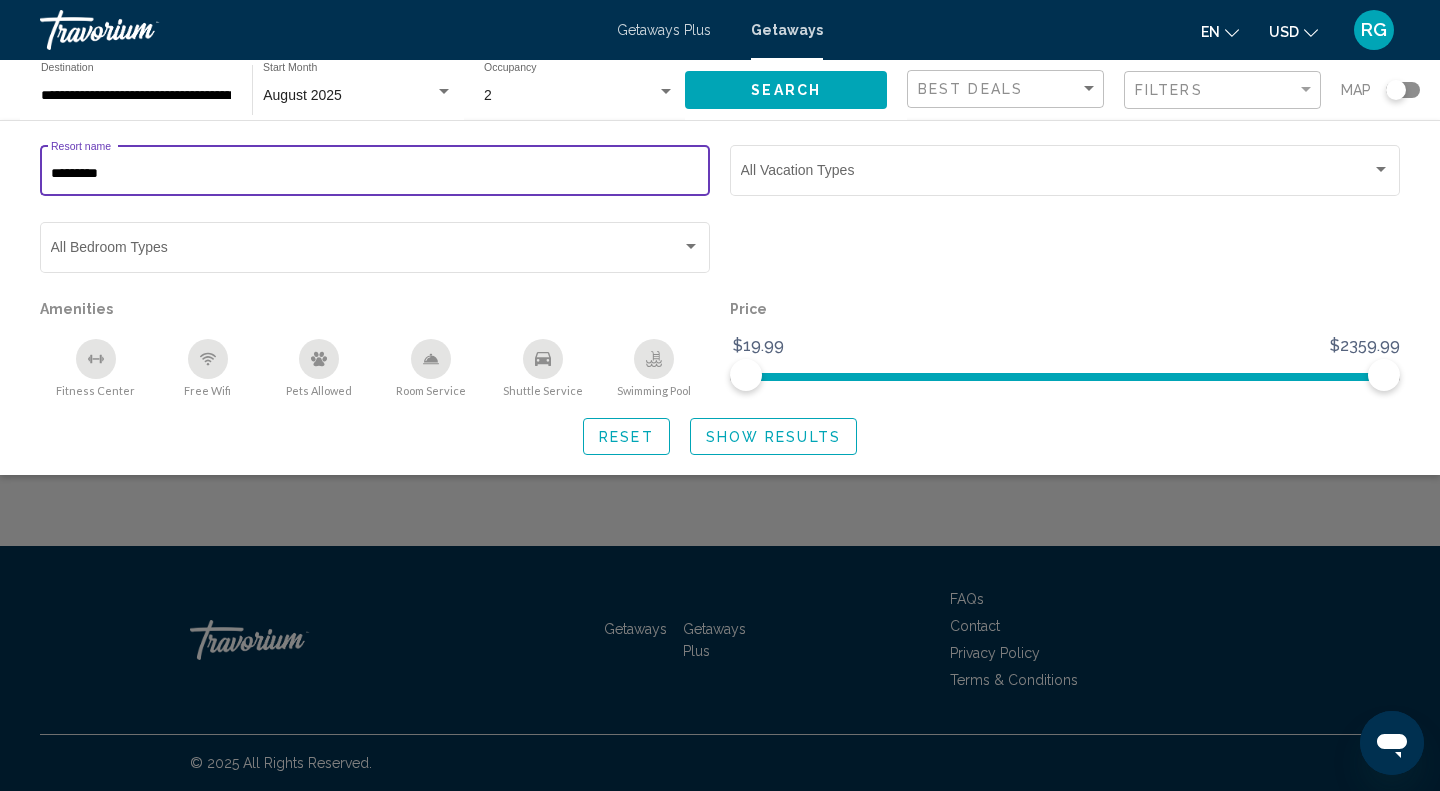 click on "*********" at bounding box center (375, 174) 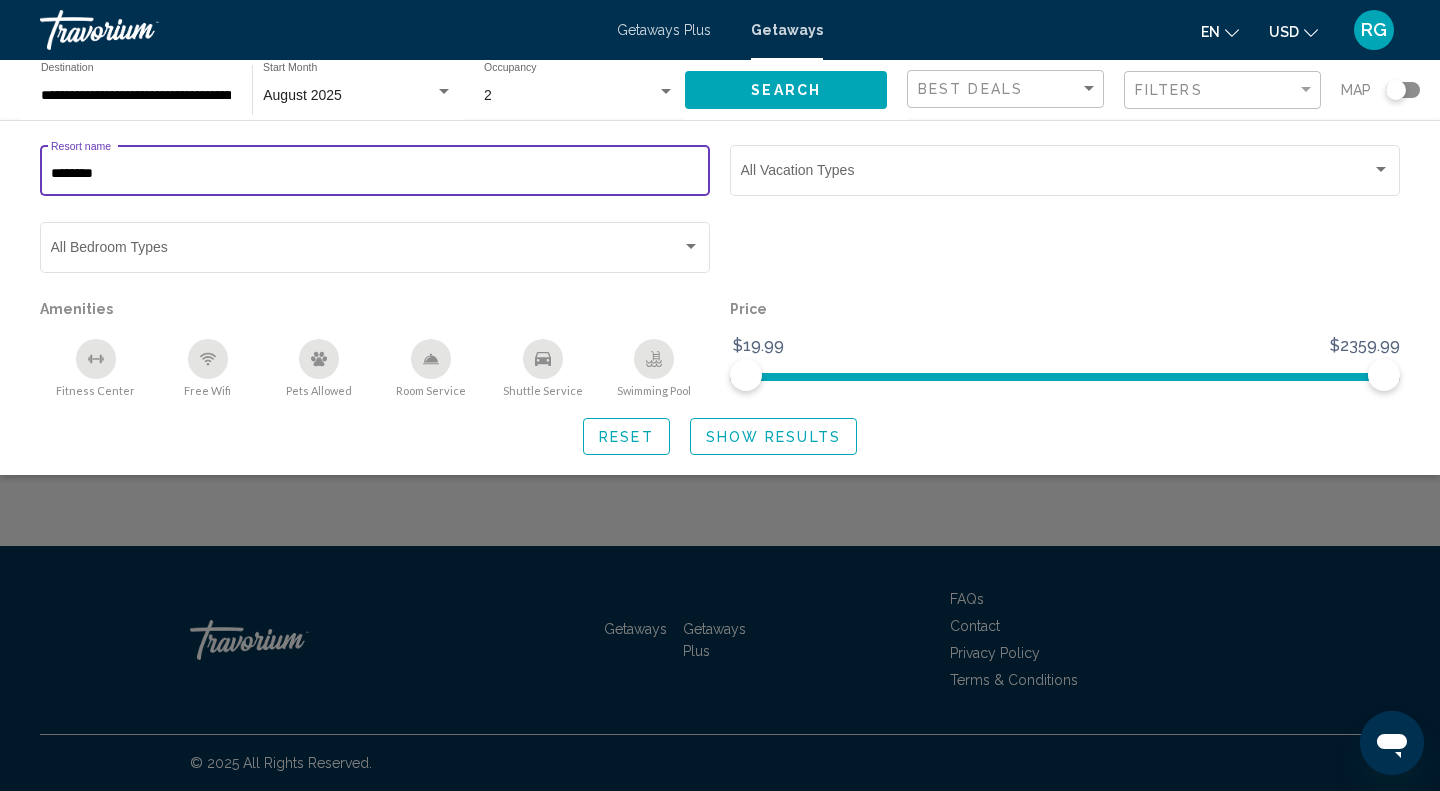 type on "********" 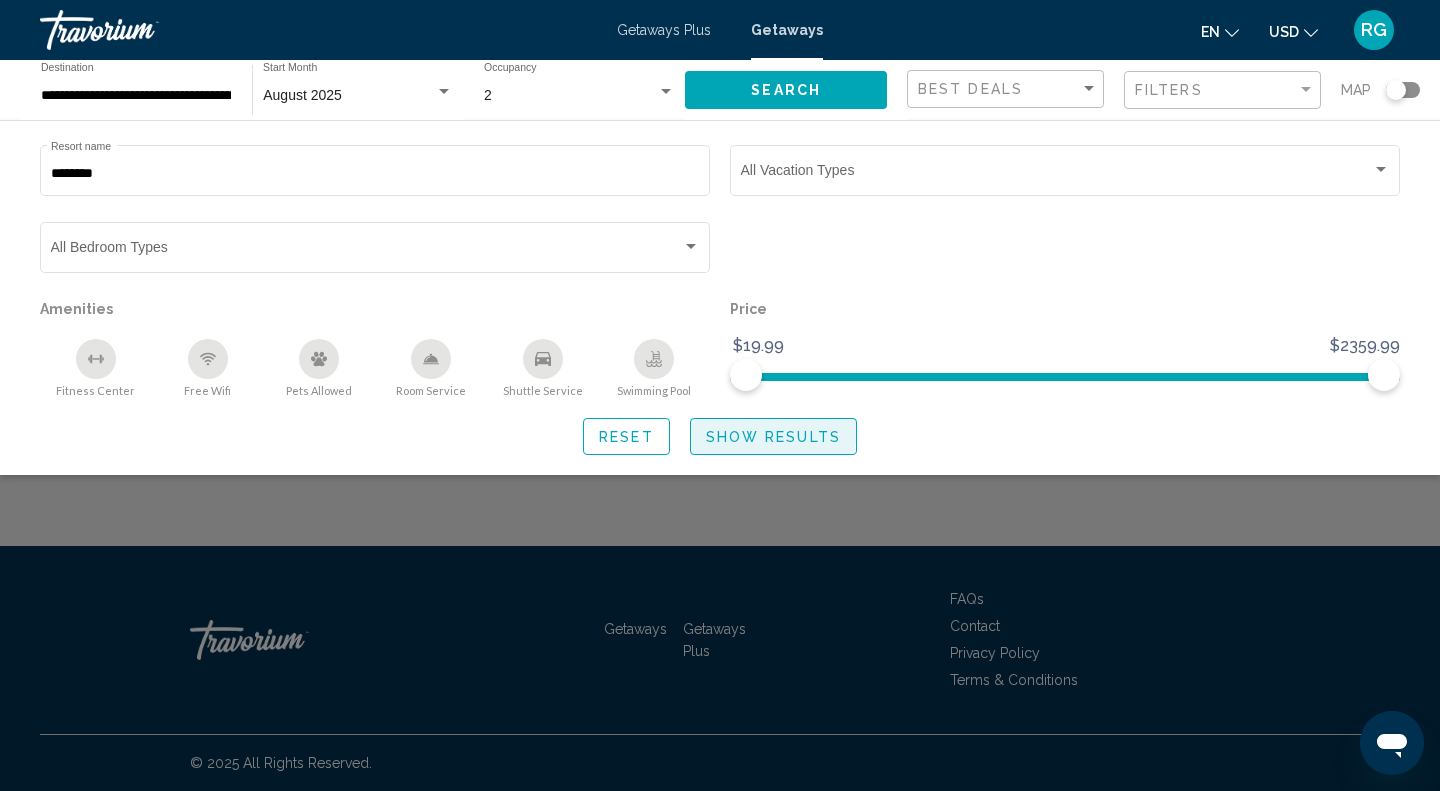 click on "Show Results" 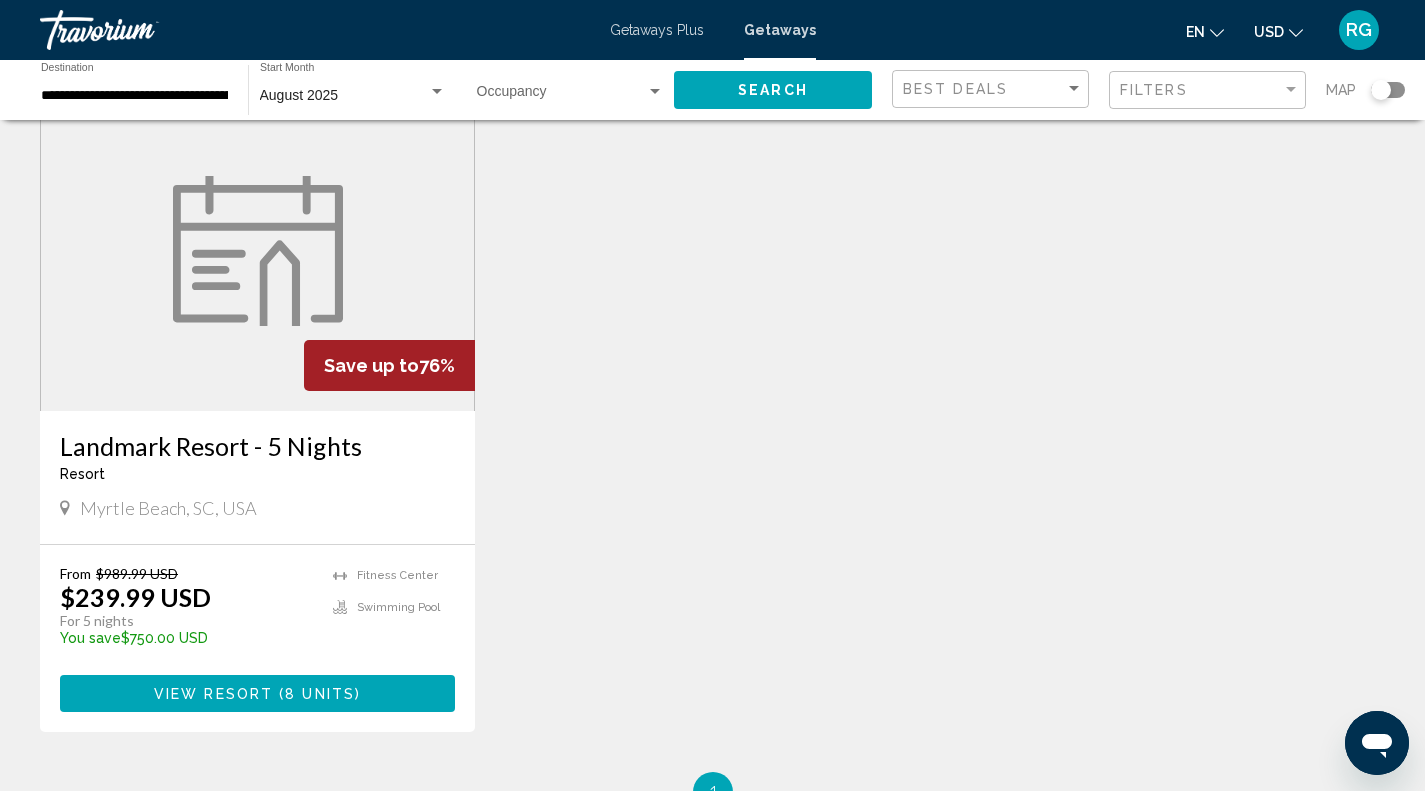 scroll, scrollTop: 160, scrollLeft: 0, axis: vertical 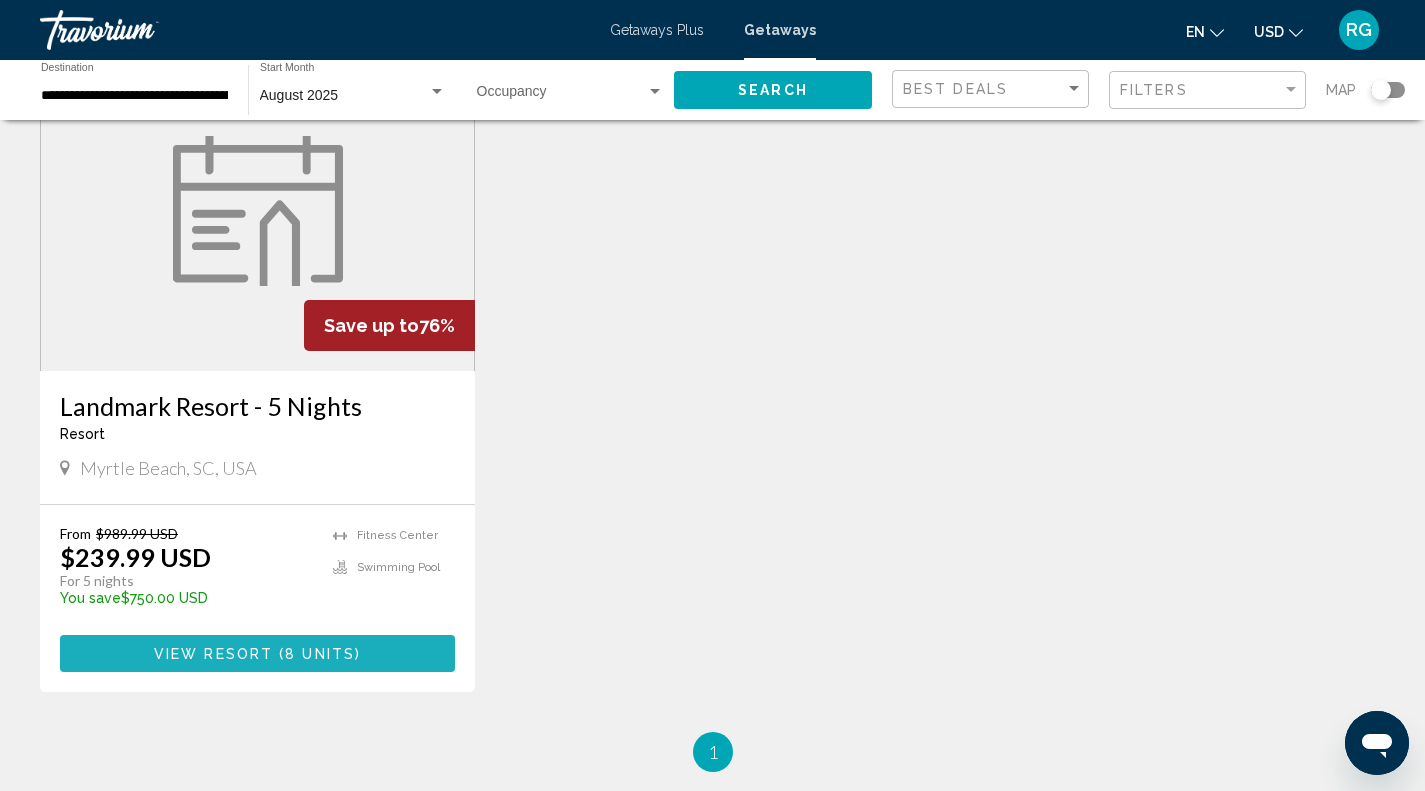 click on "( 8 units )" at bounding box center [317, 654] 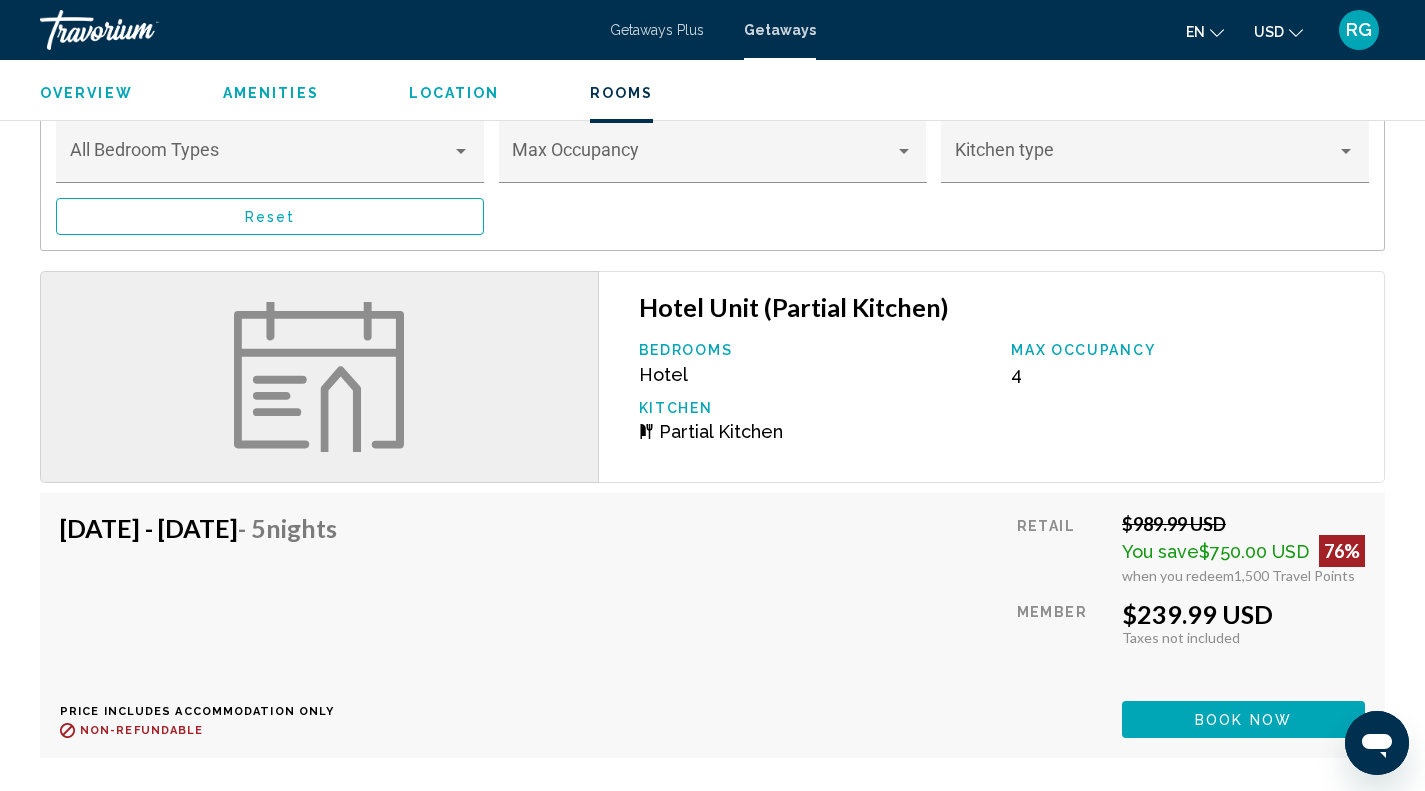 scroll, scrollTop: 1894, scrollLeft: 0, axis: vertical 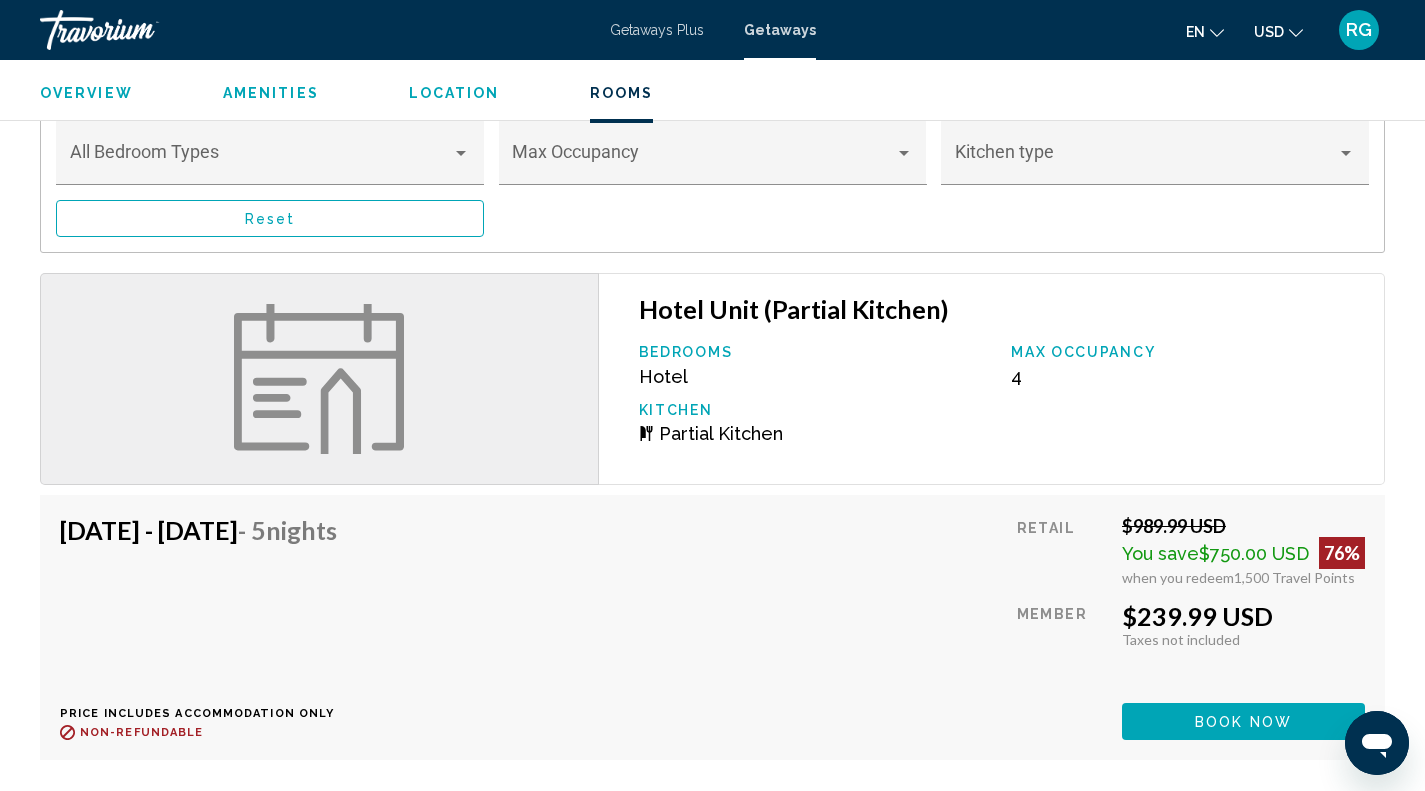 click on "Getaways Plus" at bounding box center [657, 30] 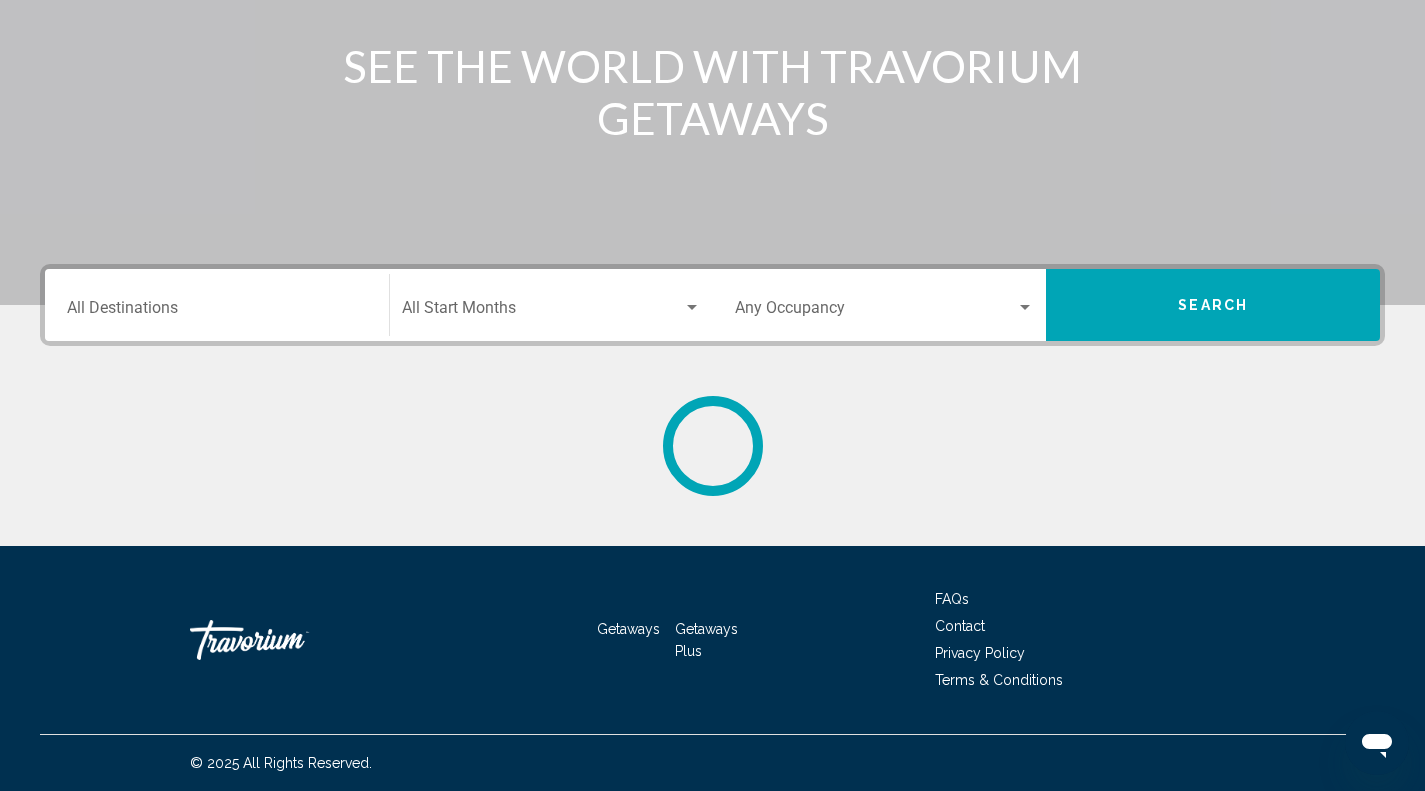 scroll, scrollTop: 0, scrollLeft: 0, axis: both 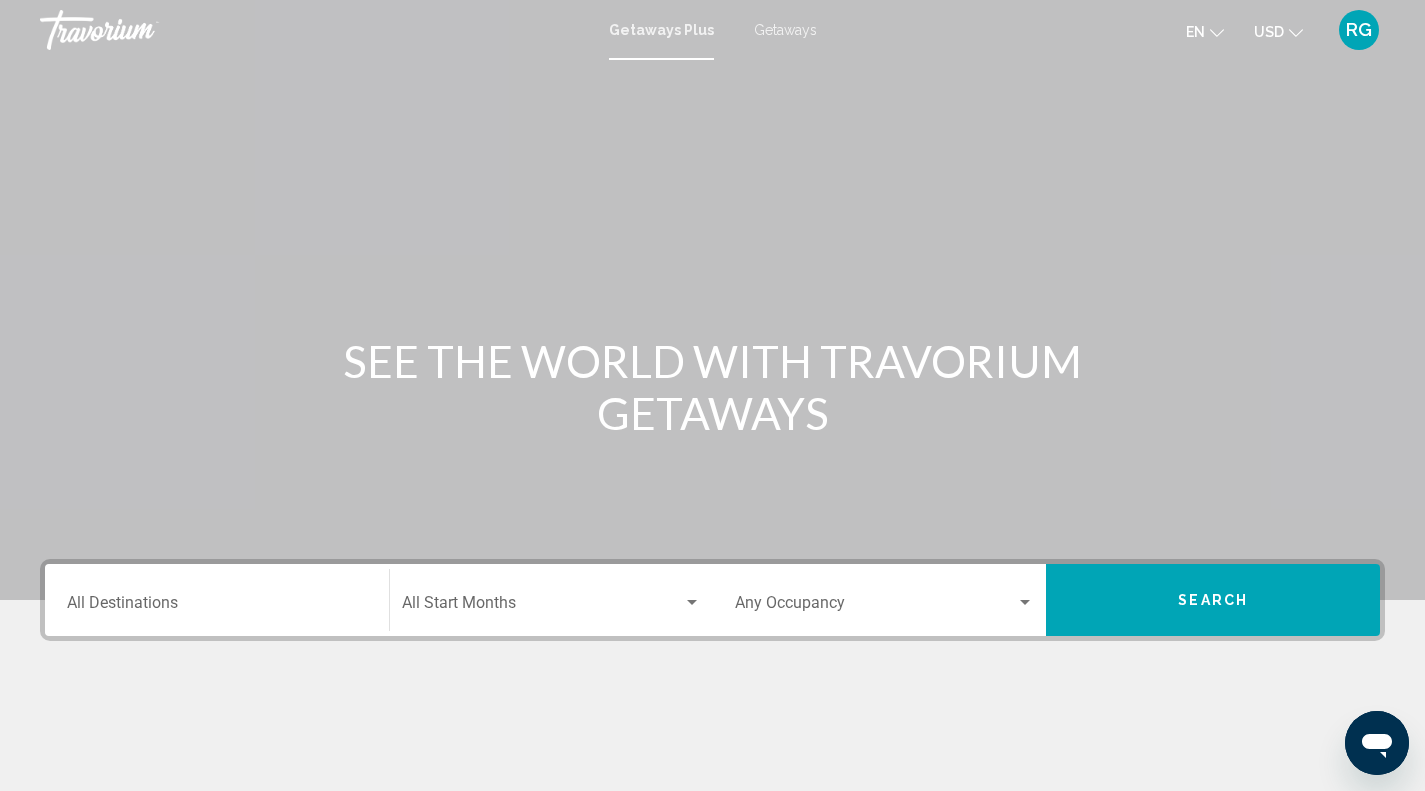 click on "Destination All Destinations" at bounding box center (217, 607) 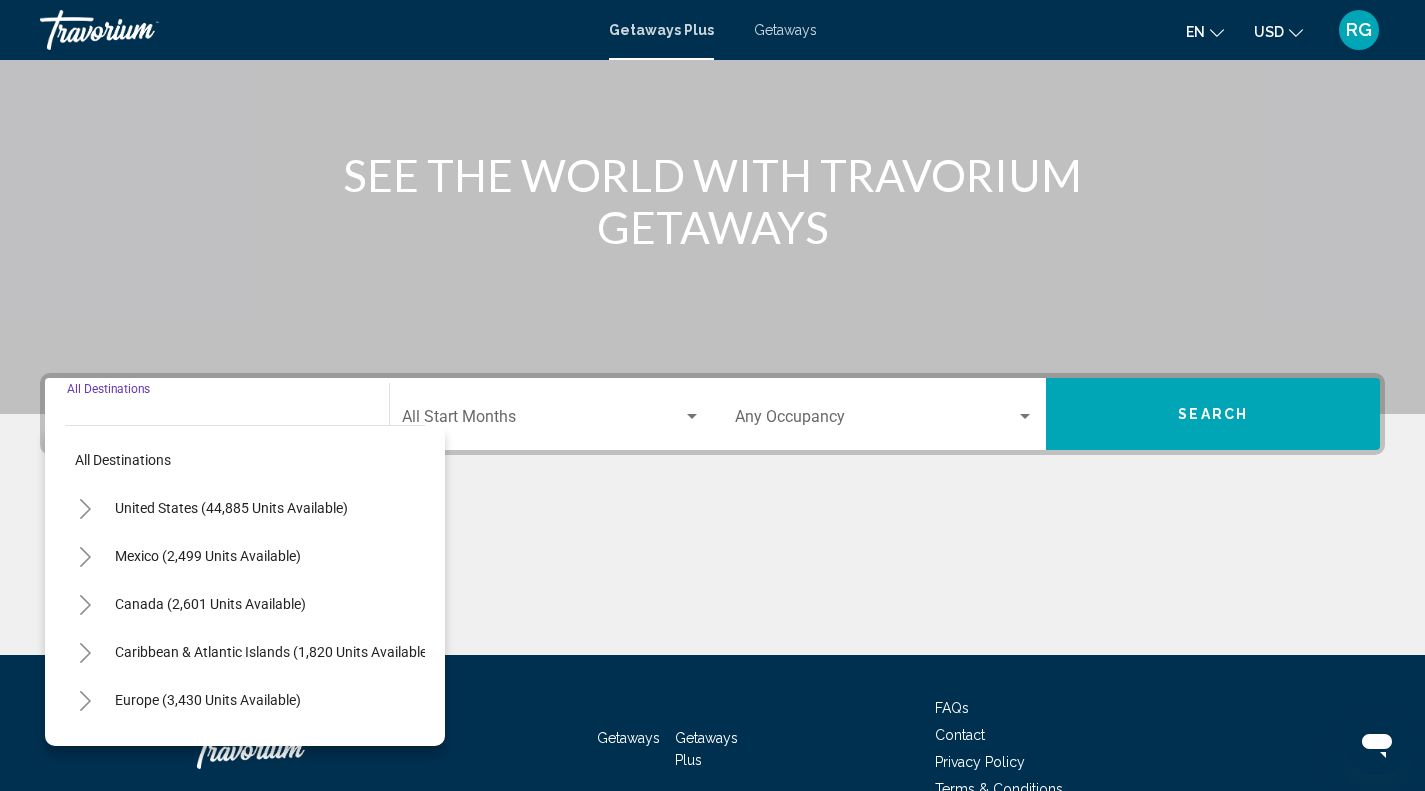 scroll, scrollTop: 295, scrollLeft: 0, axis: vertical 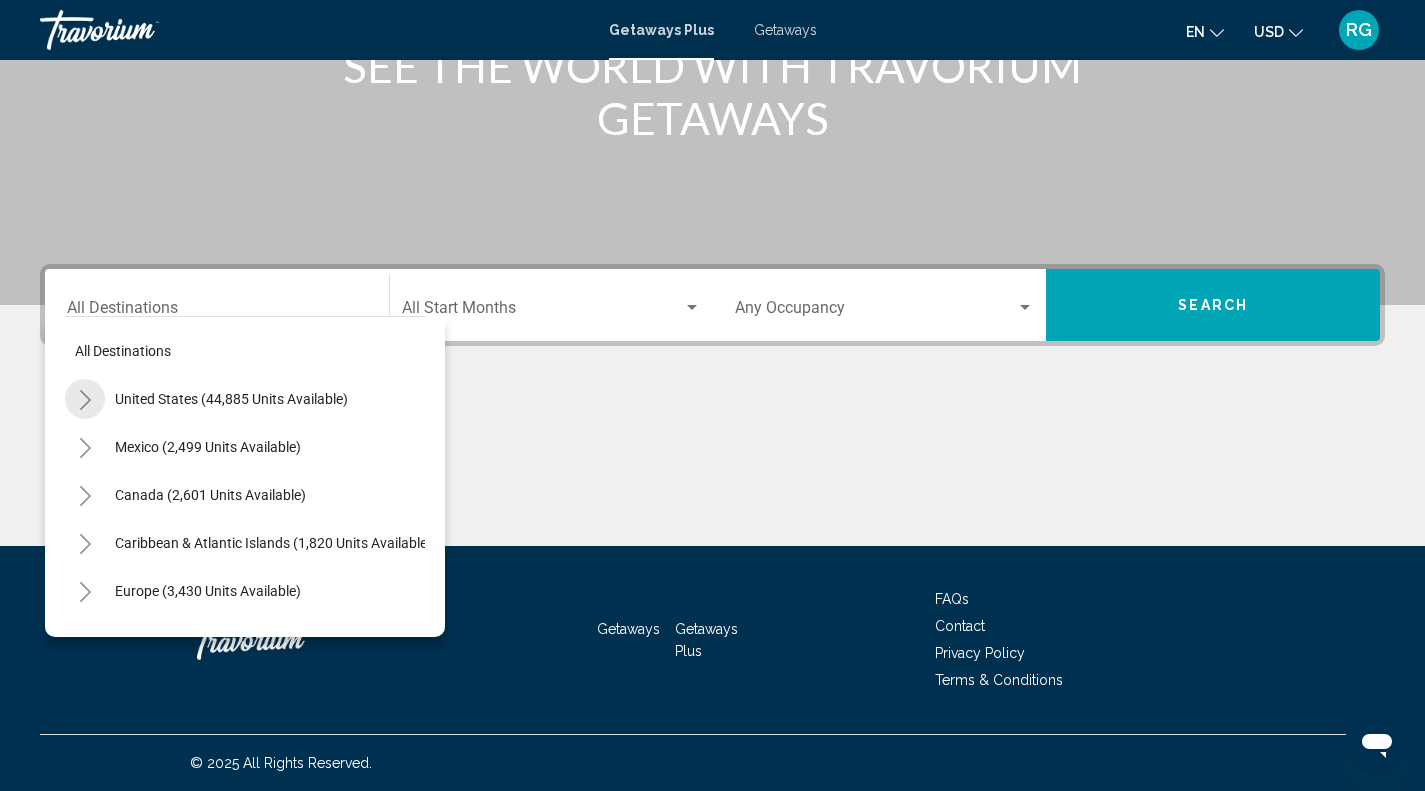 click 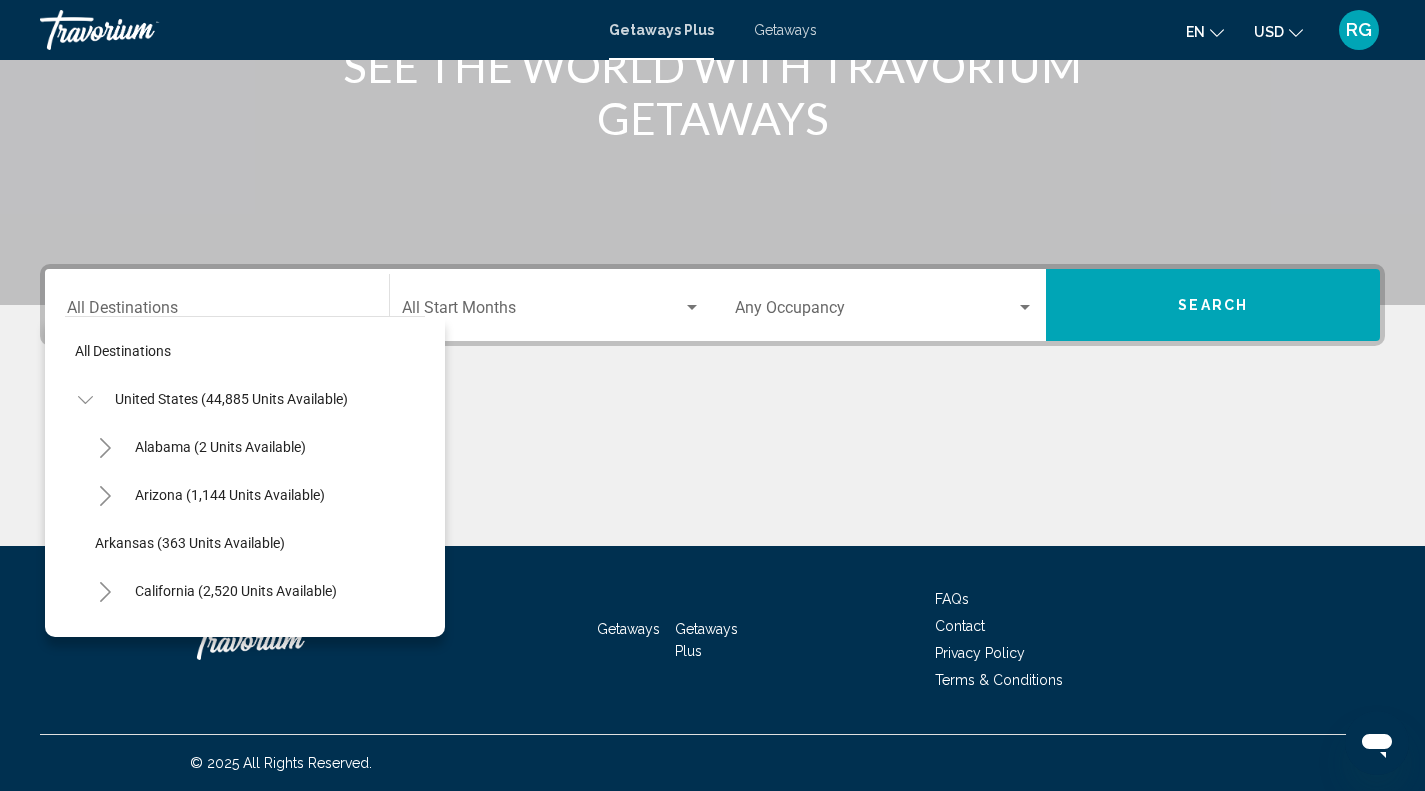type 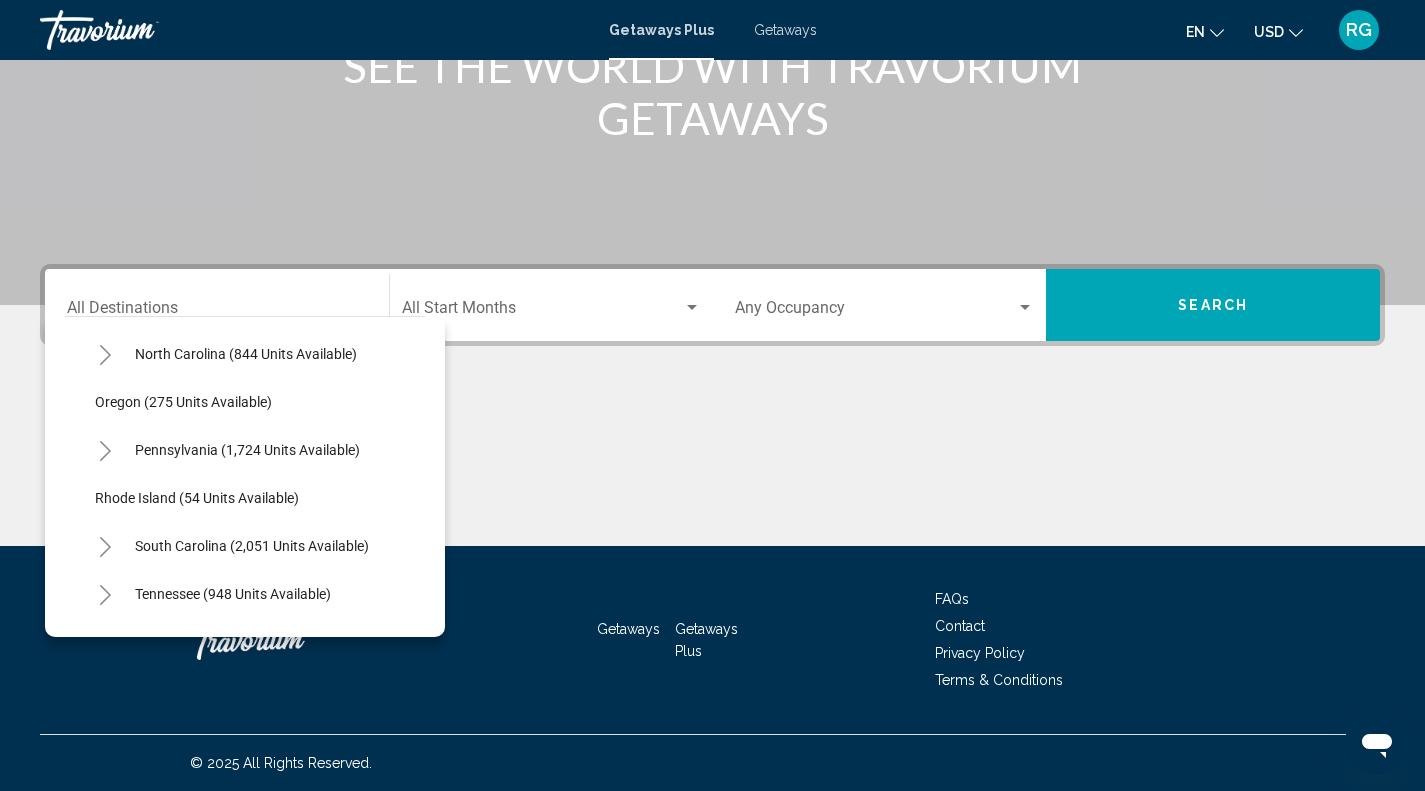 scroll, scrollTop: 1440, scrollLeft: 0, axis: vertical 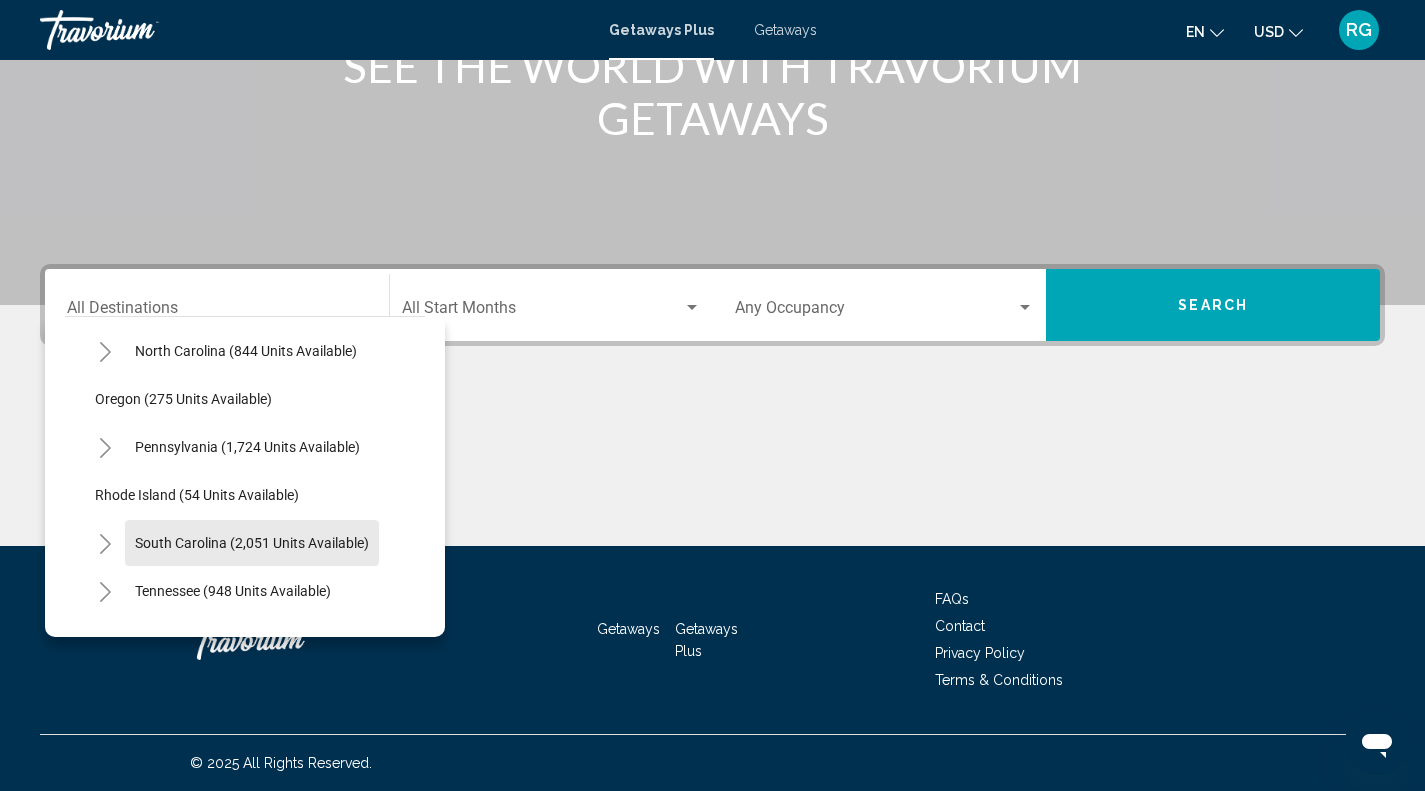 click on "South Carolina (2,051 units available)" 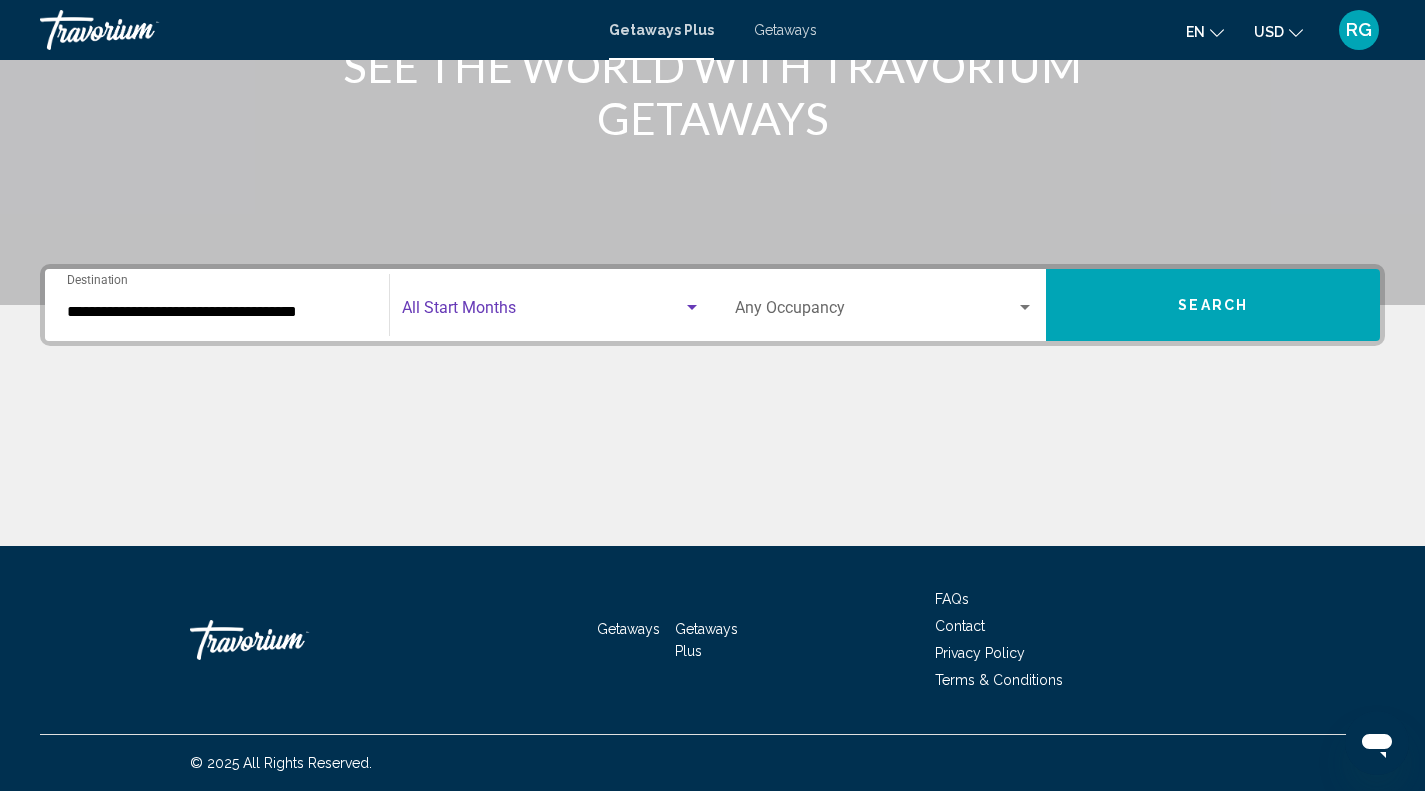 click at bounding box center [542, 312] 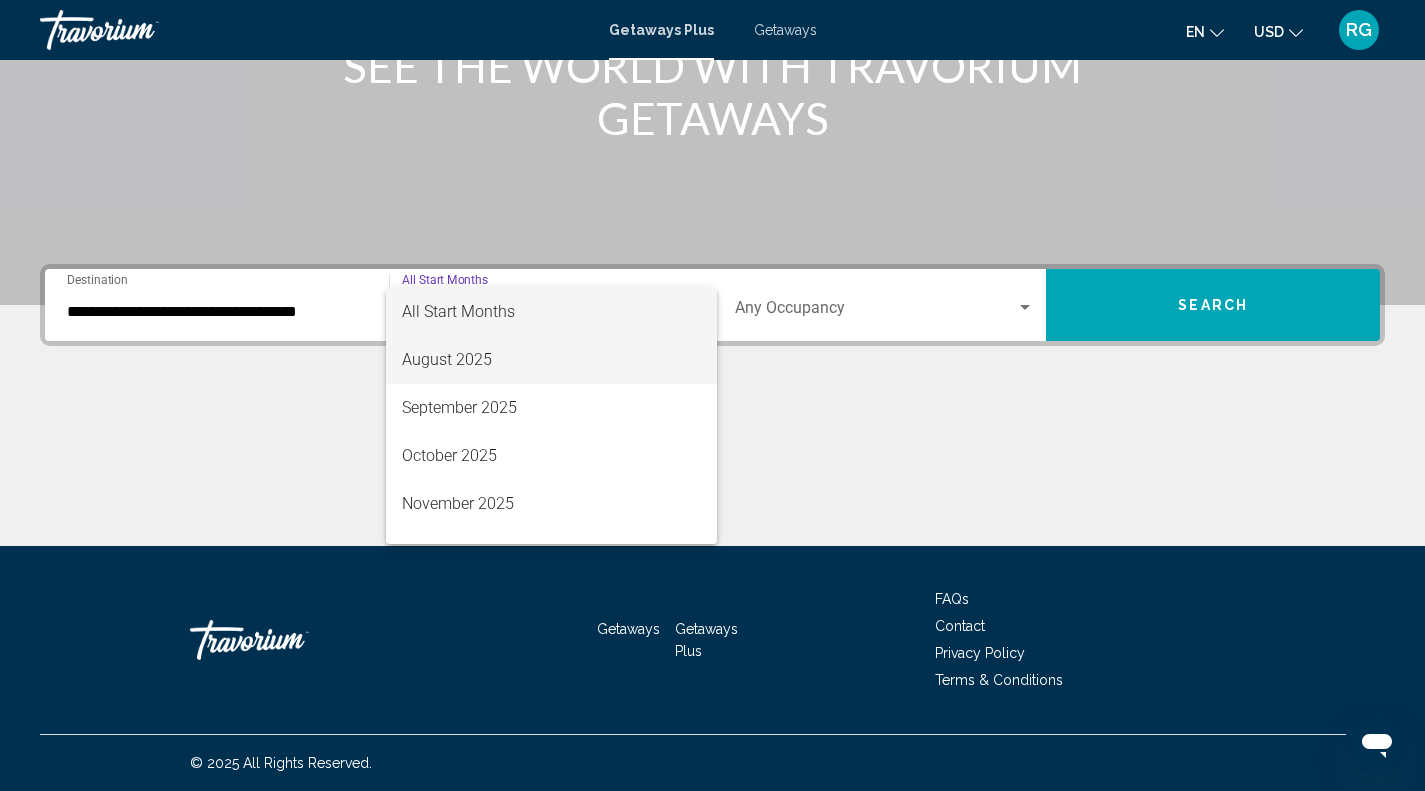 click on "August 2025" at bounding box center [551, 360] 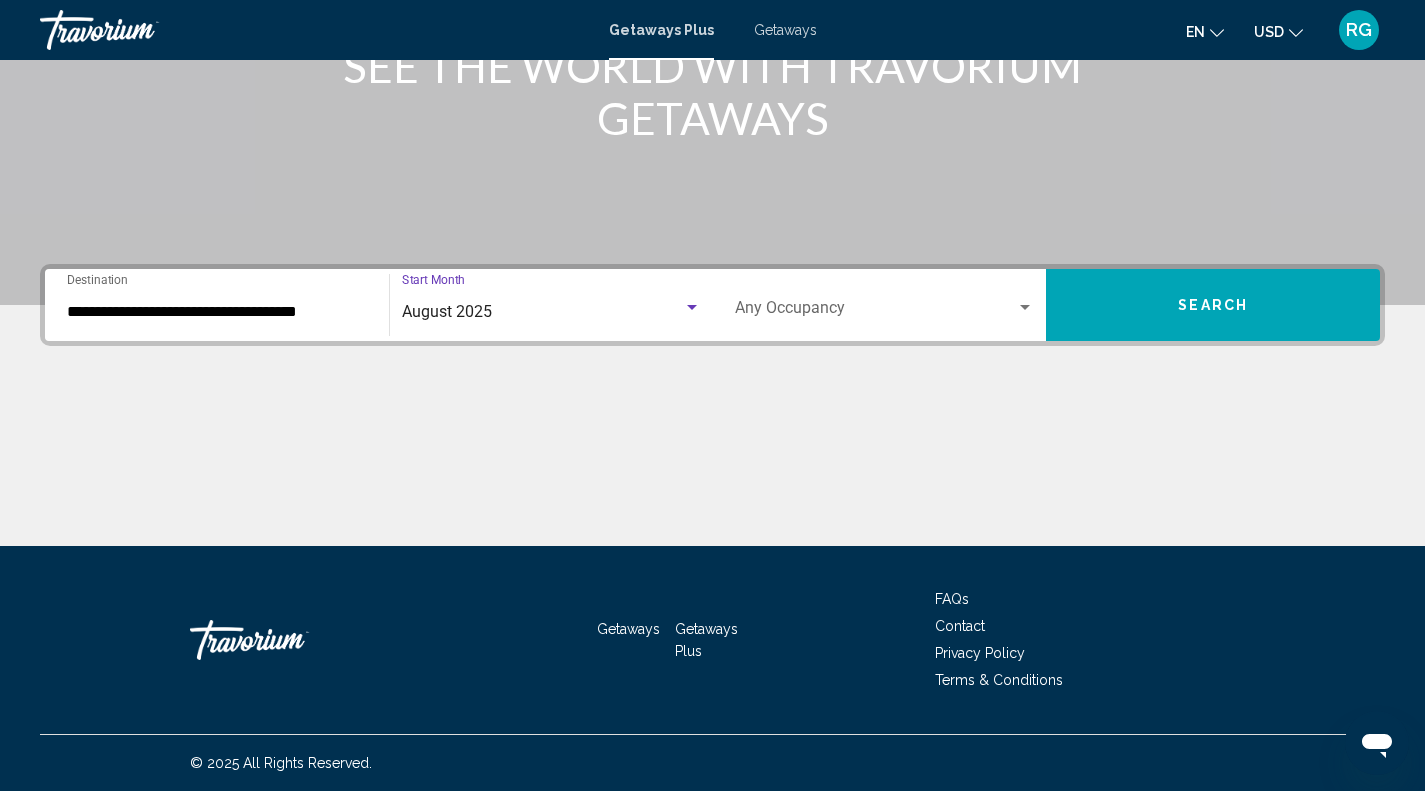 click at bounding box center [1025, 308] 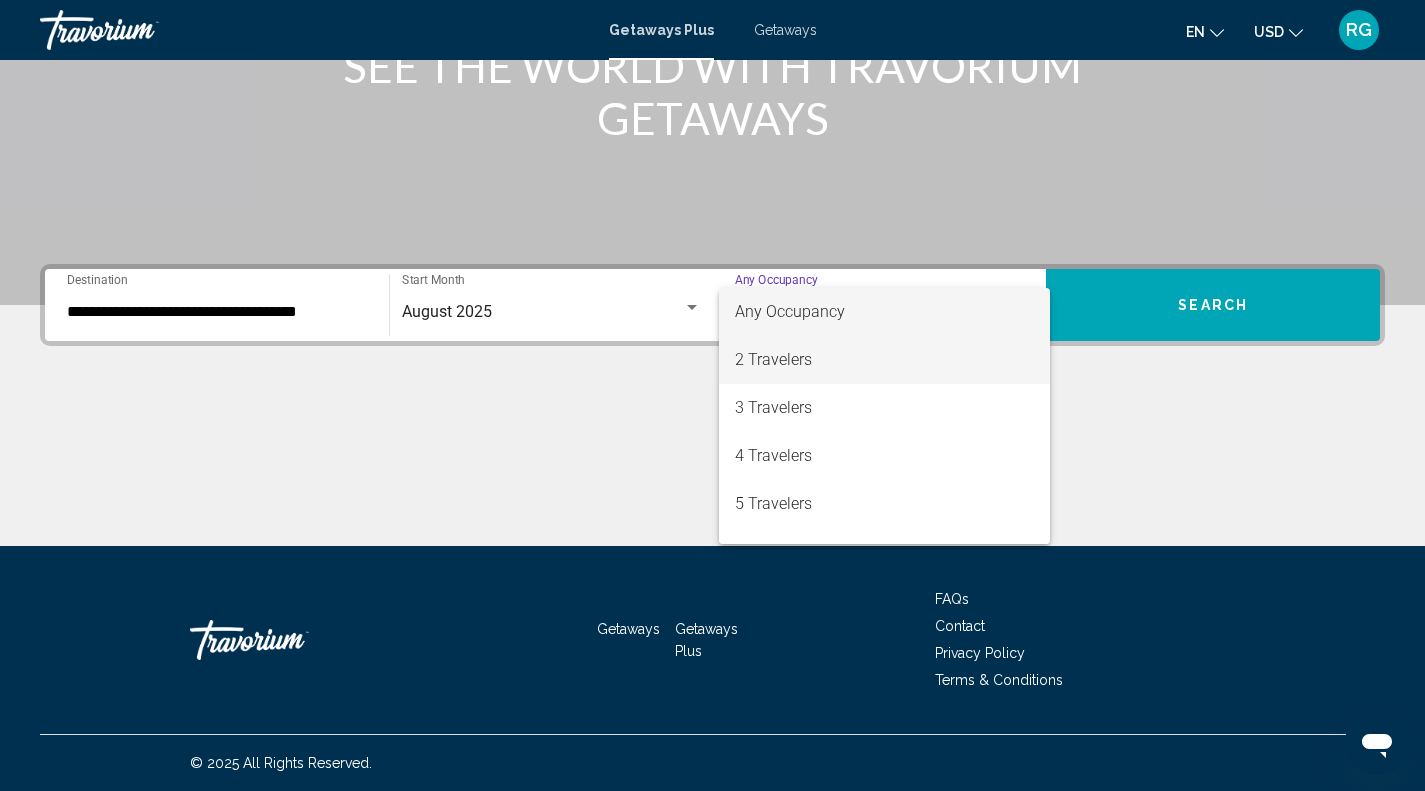 click on "2 Travelers" at bounding box center [885, 360] 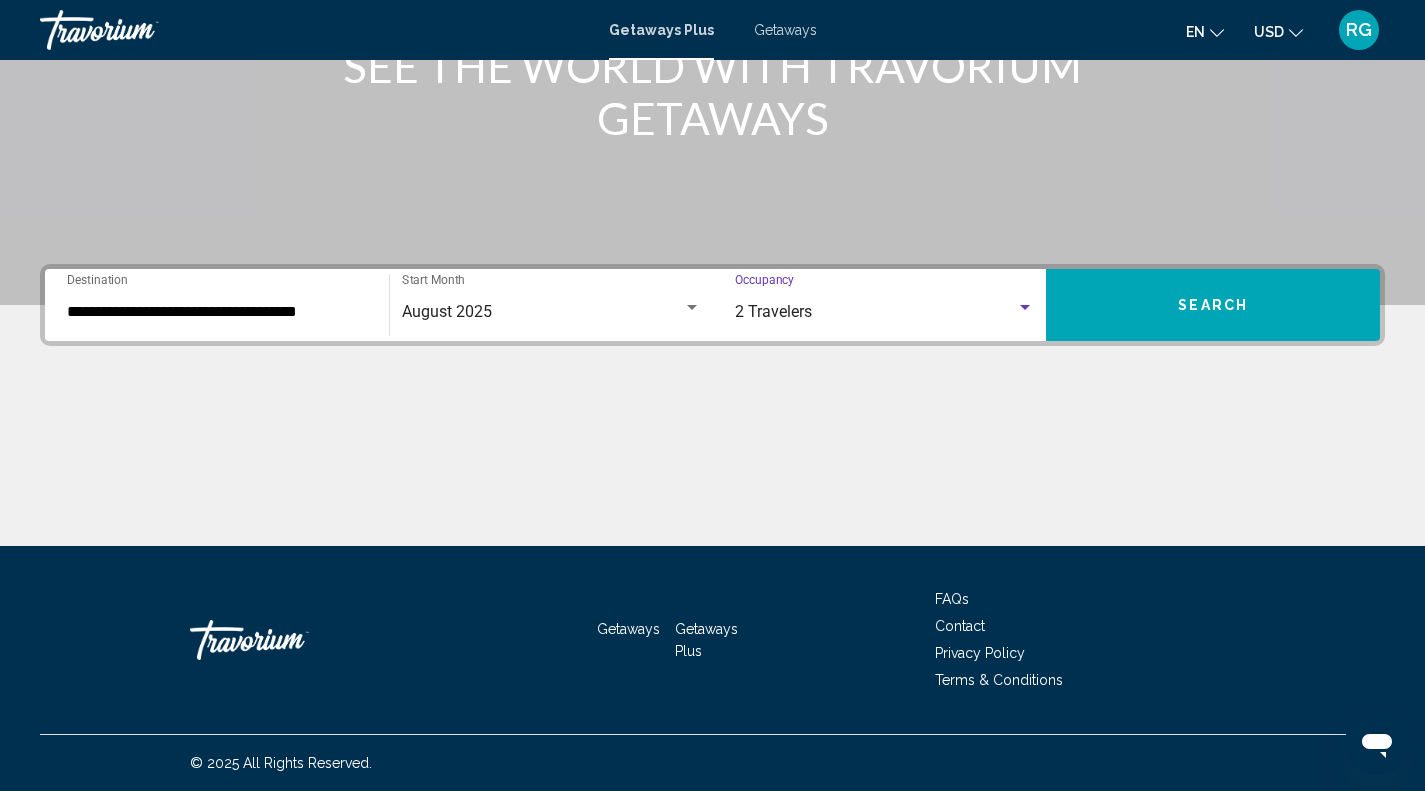 click on "Search" at bounding box center [1213, 305] 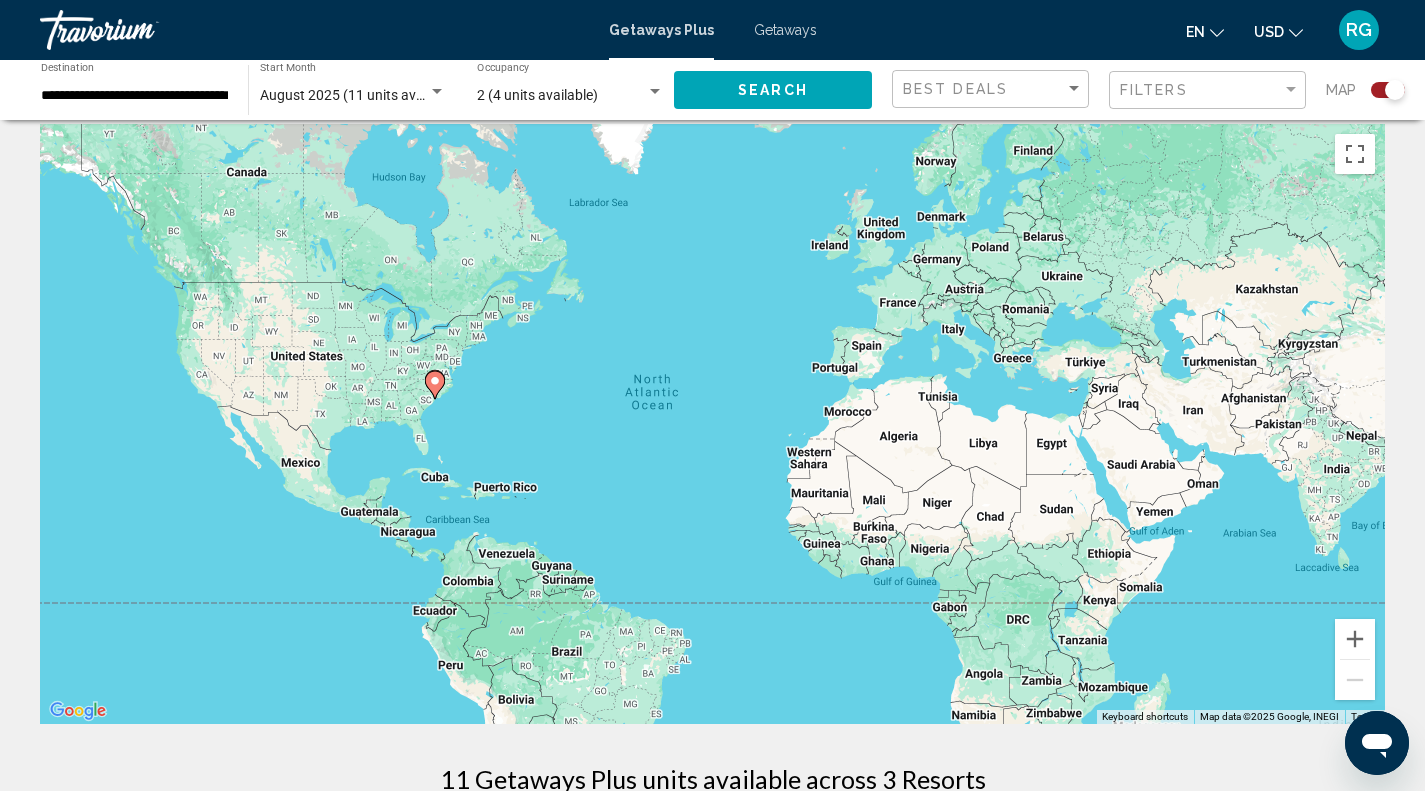 scroll, scrollTop: 0, scrollLeft: 0, axis: both 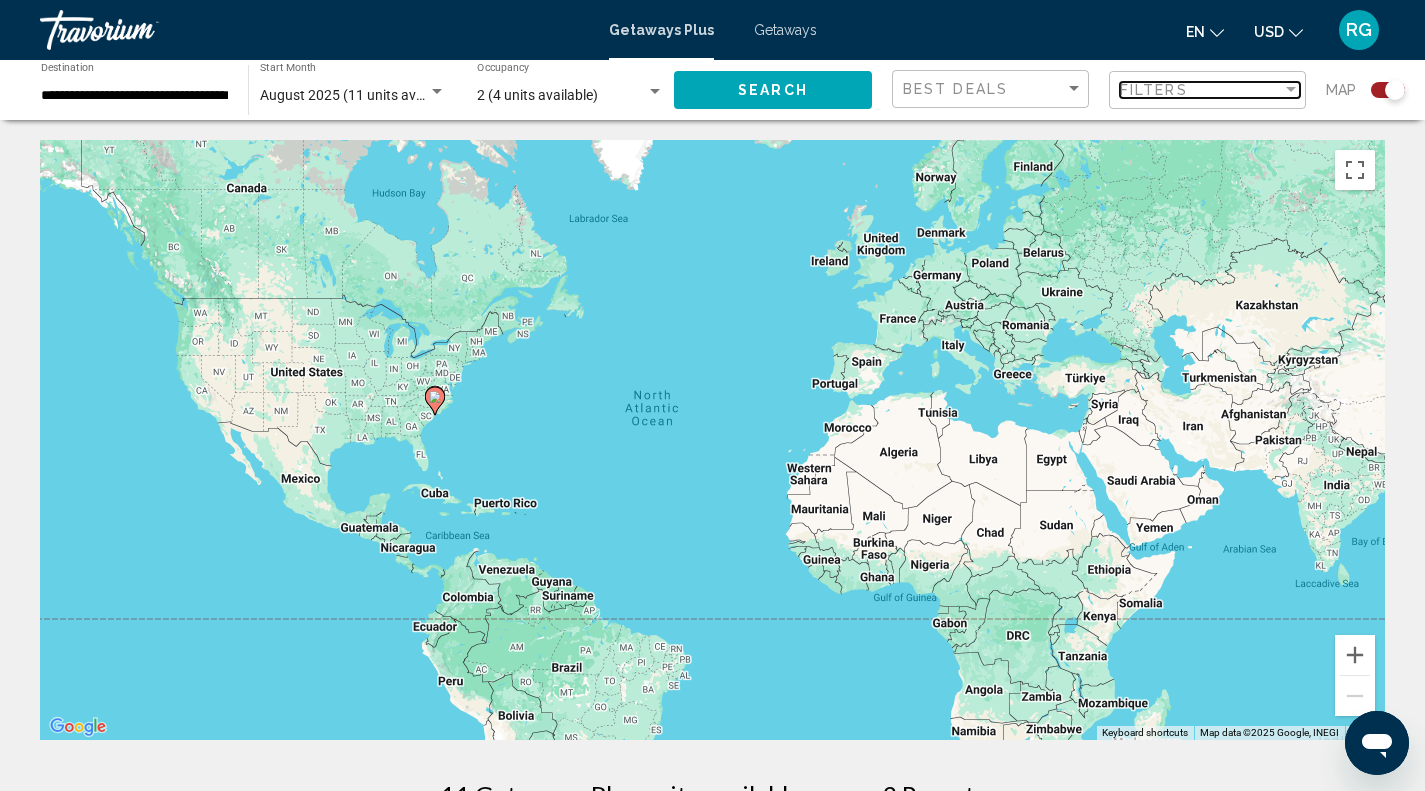 click on "Filters" at bounding box center (1201, 90) 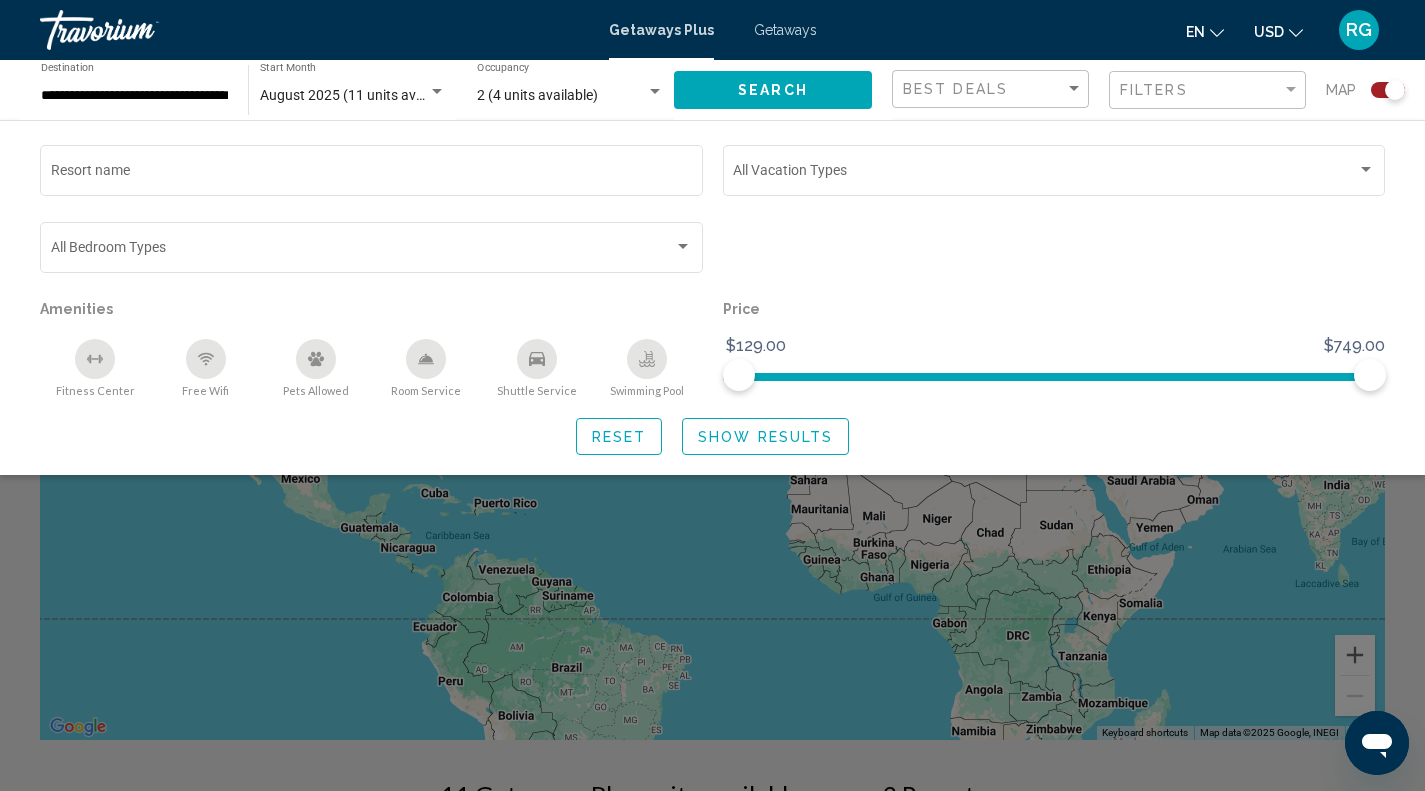 click on "Resort name" 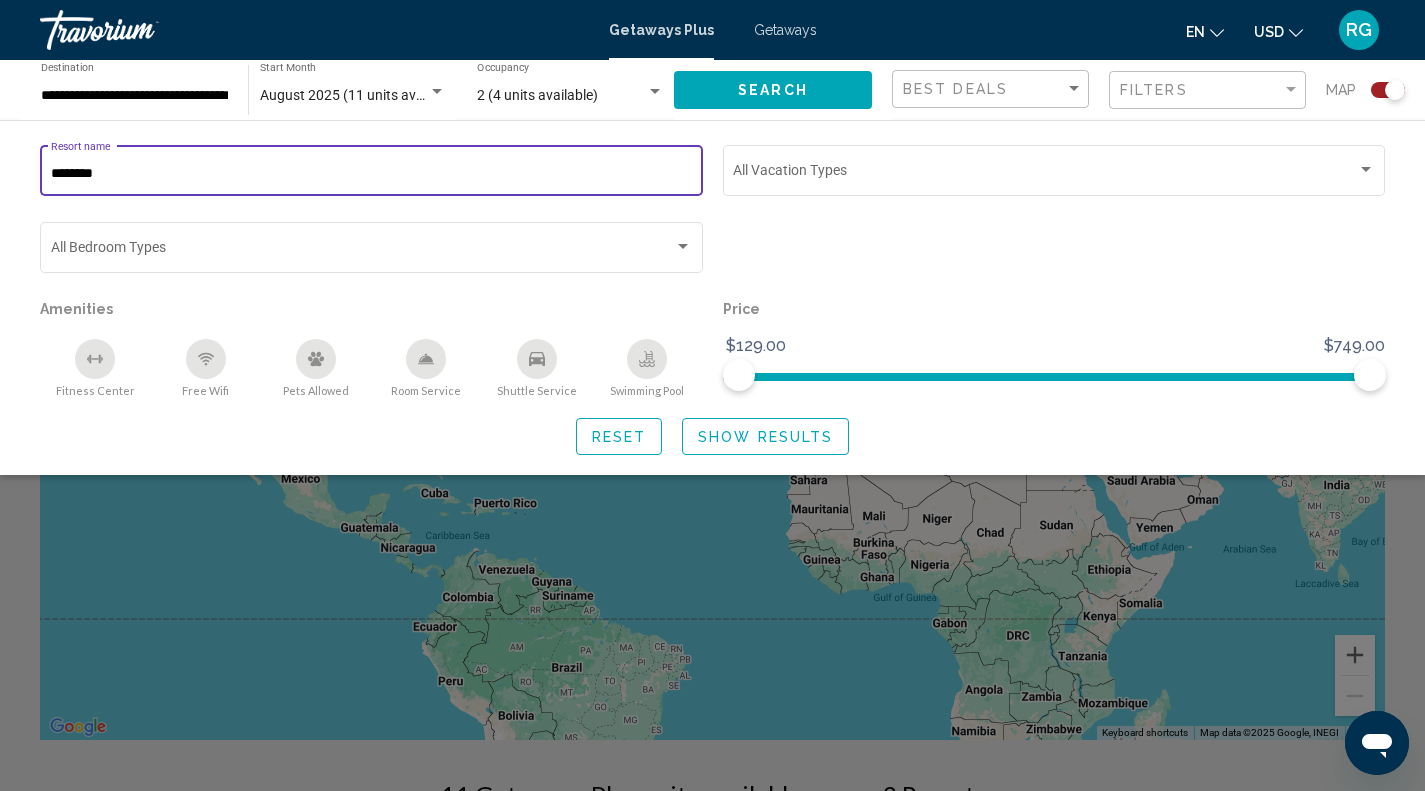 type on "********" 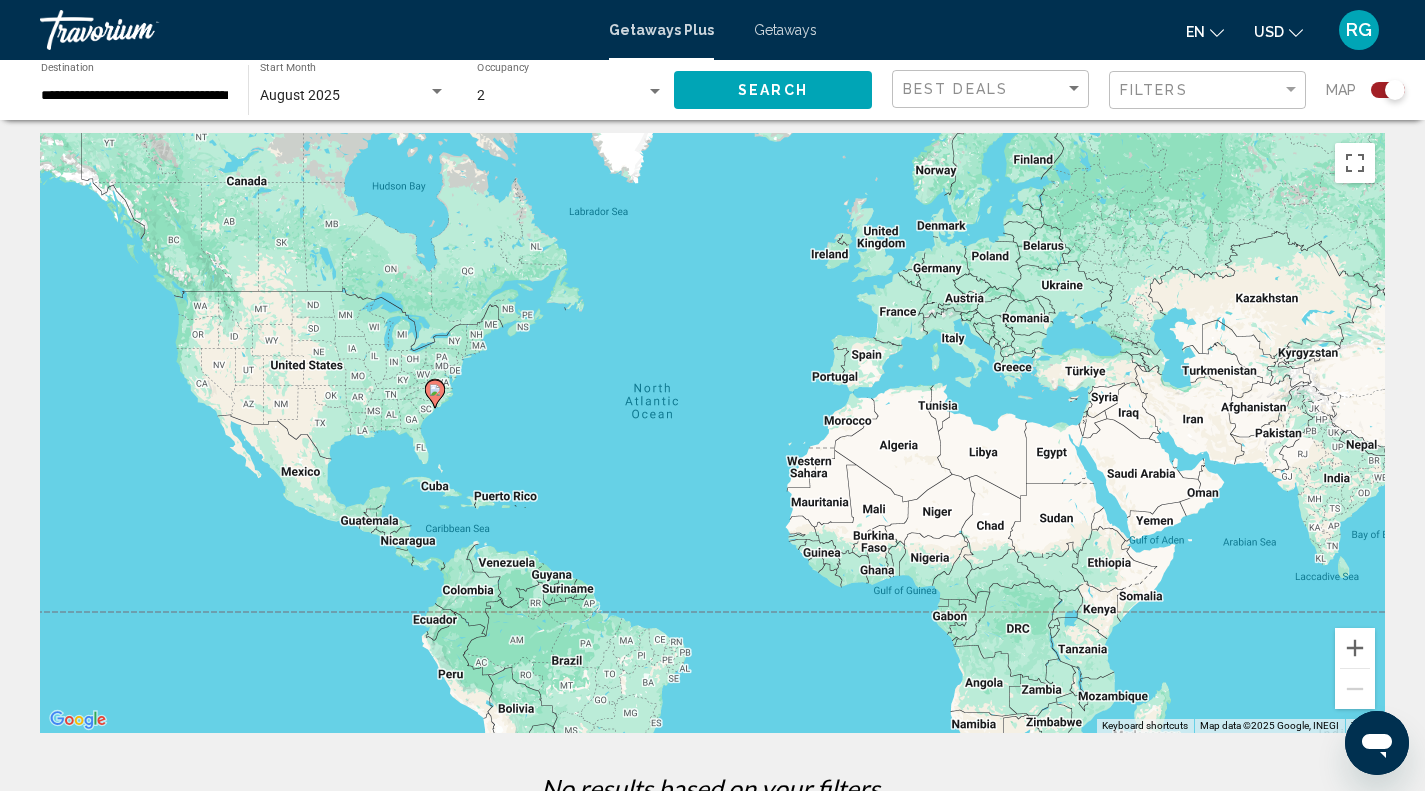 scroll, scrollTop: 0, scrollLeft: 0, axis: both 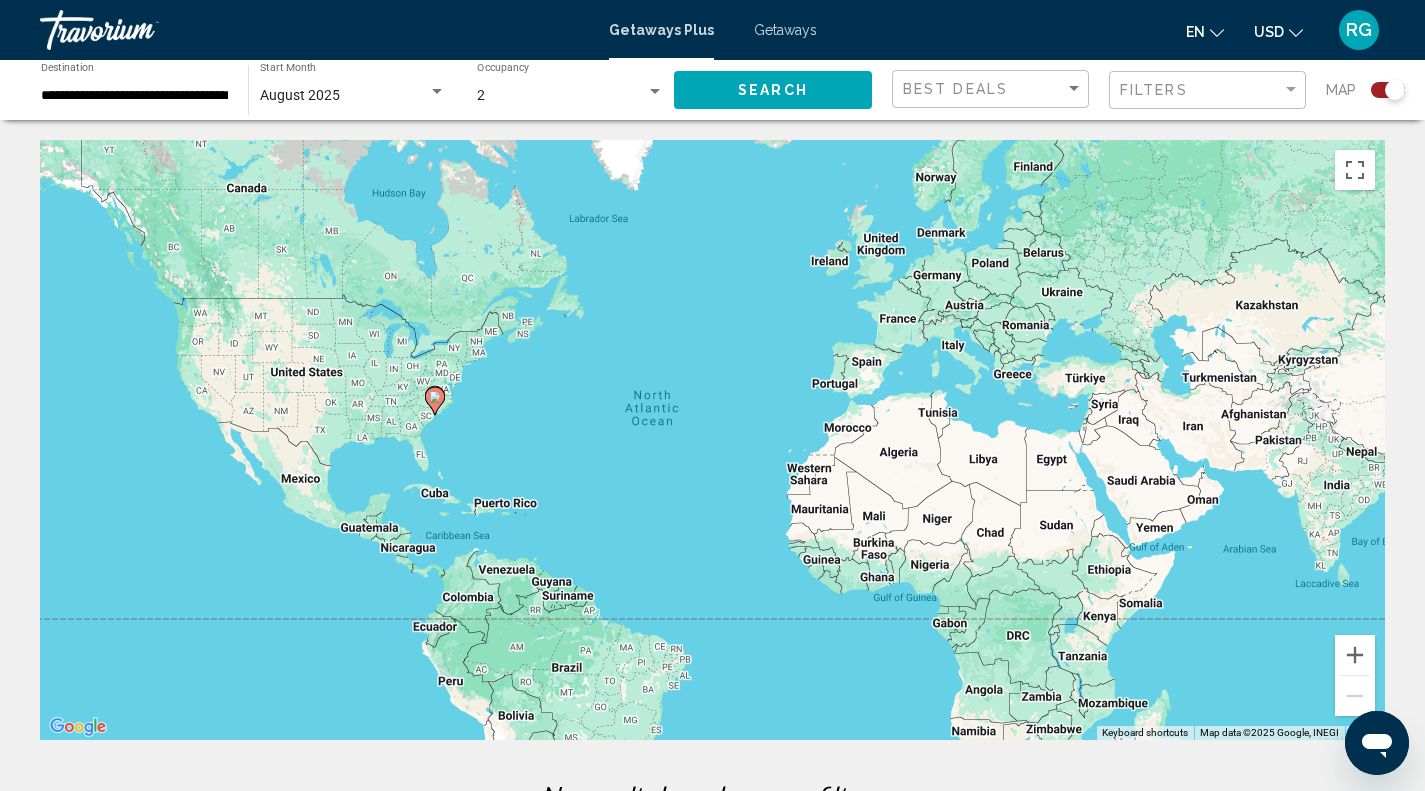 click on "Getaways" at bounding box center (785, 30) 